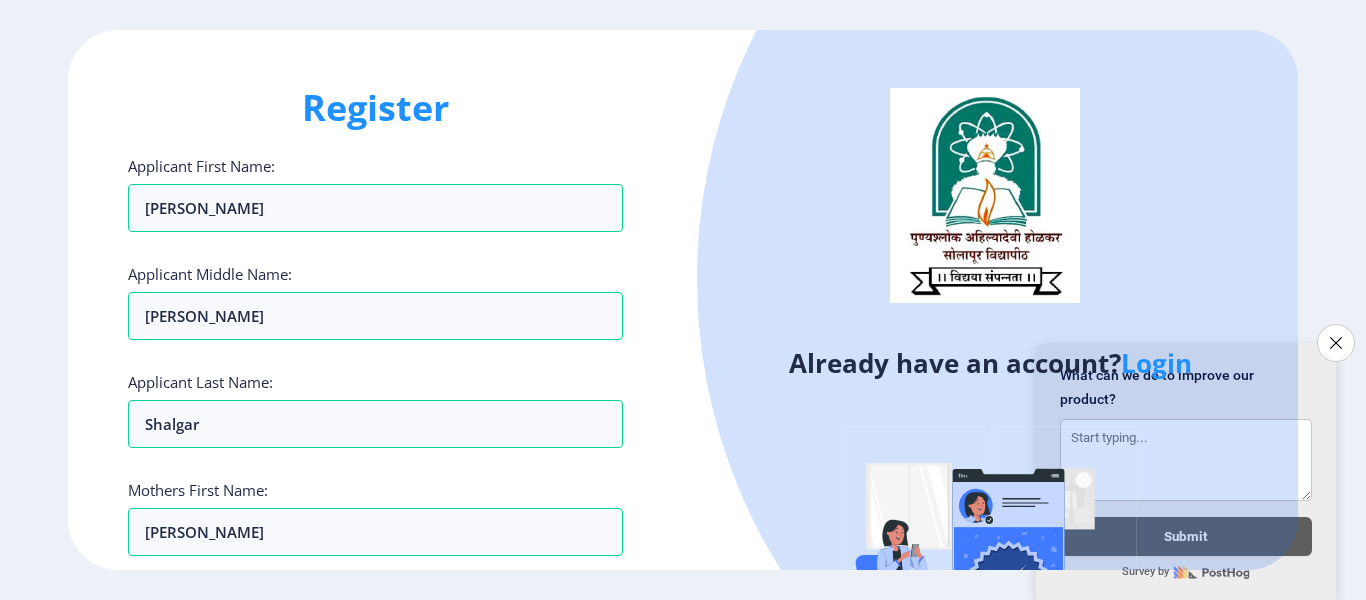 select 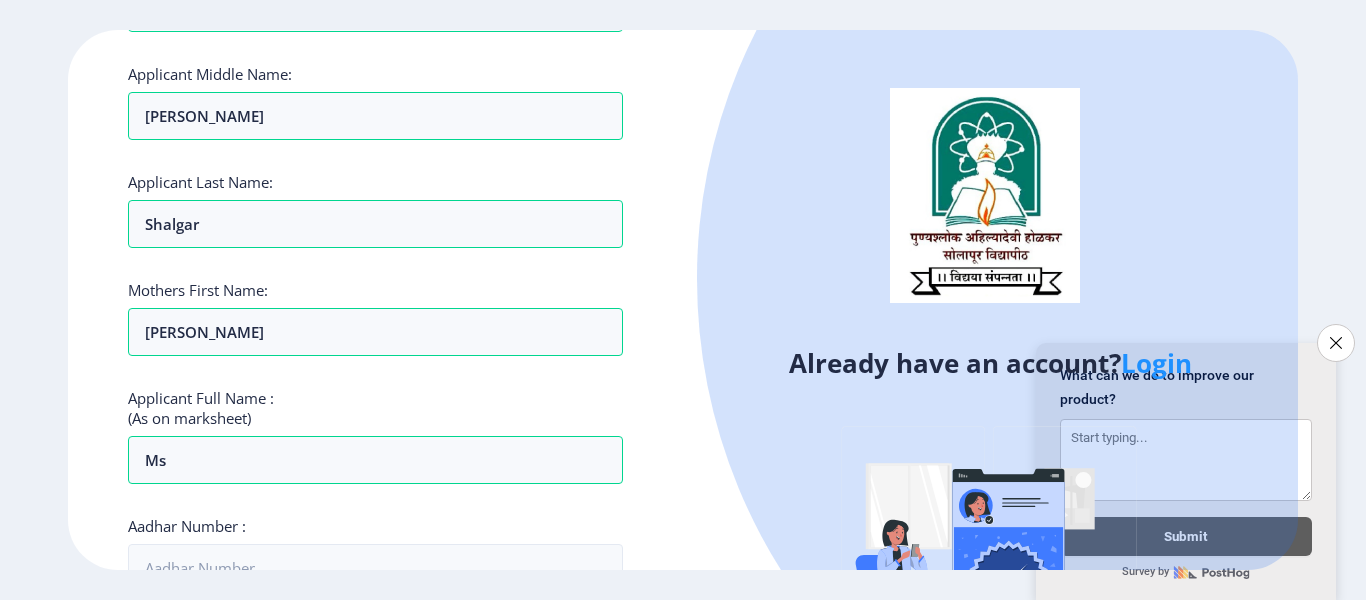 type on "M" 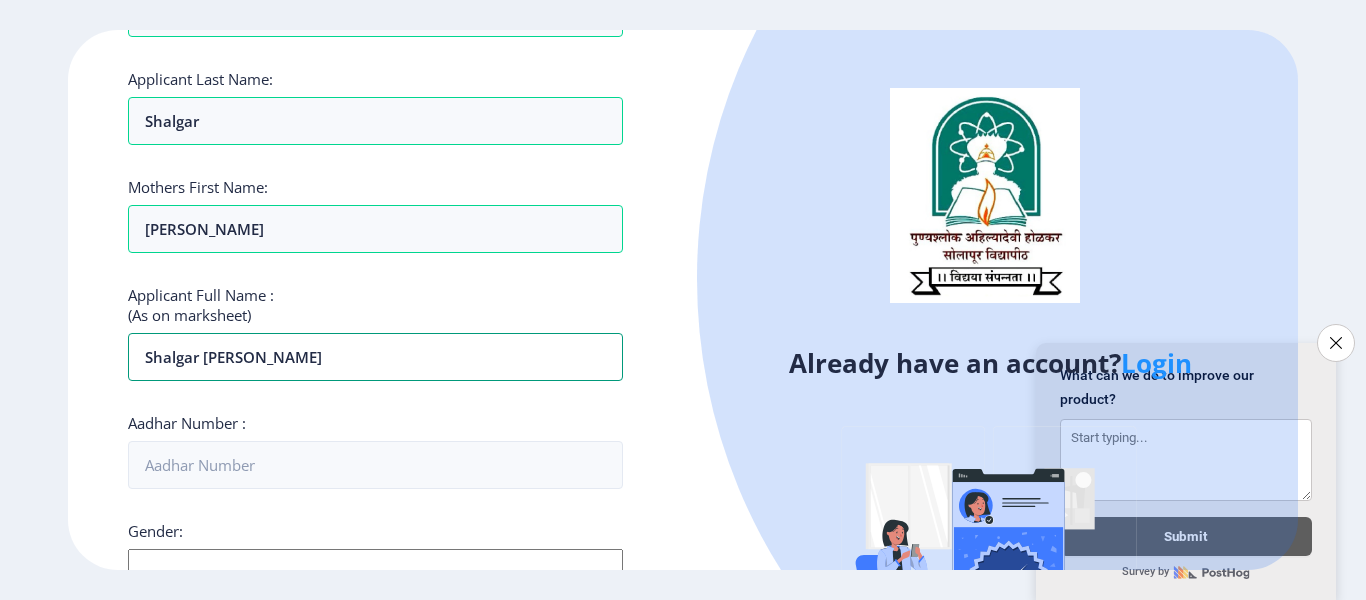 scroll, scrollTop: 500, scrollLeft: 0, axis: vertical 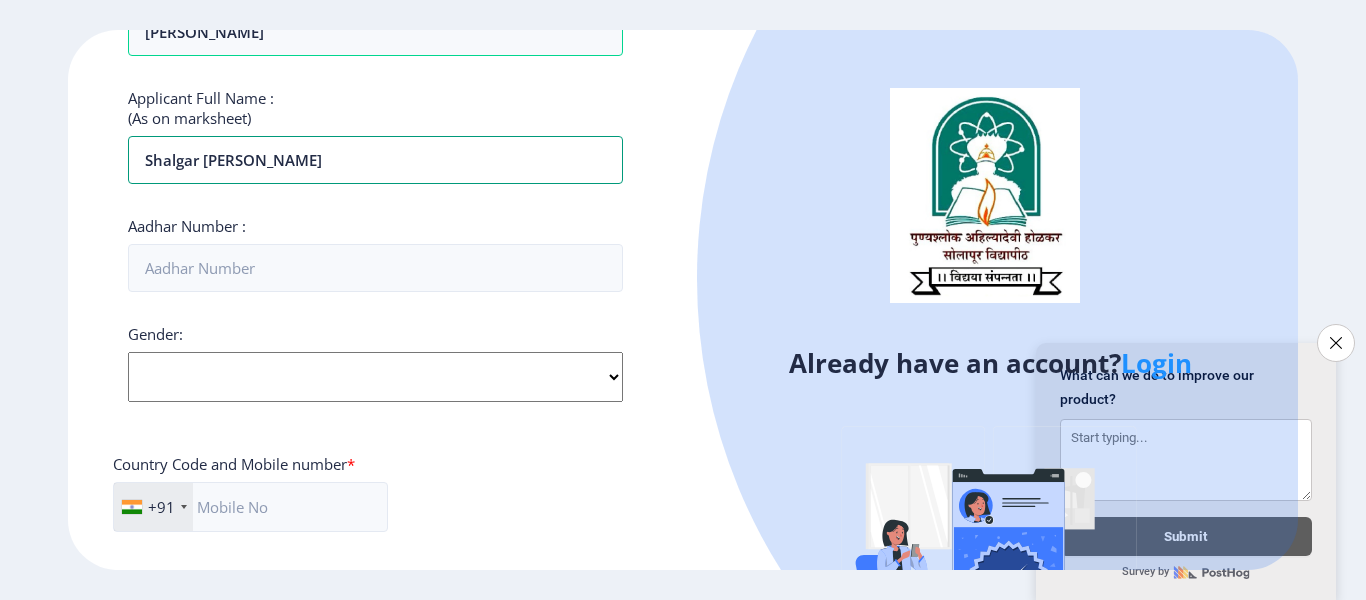type on "Shalgar [PERSON_NAME]" 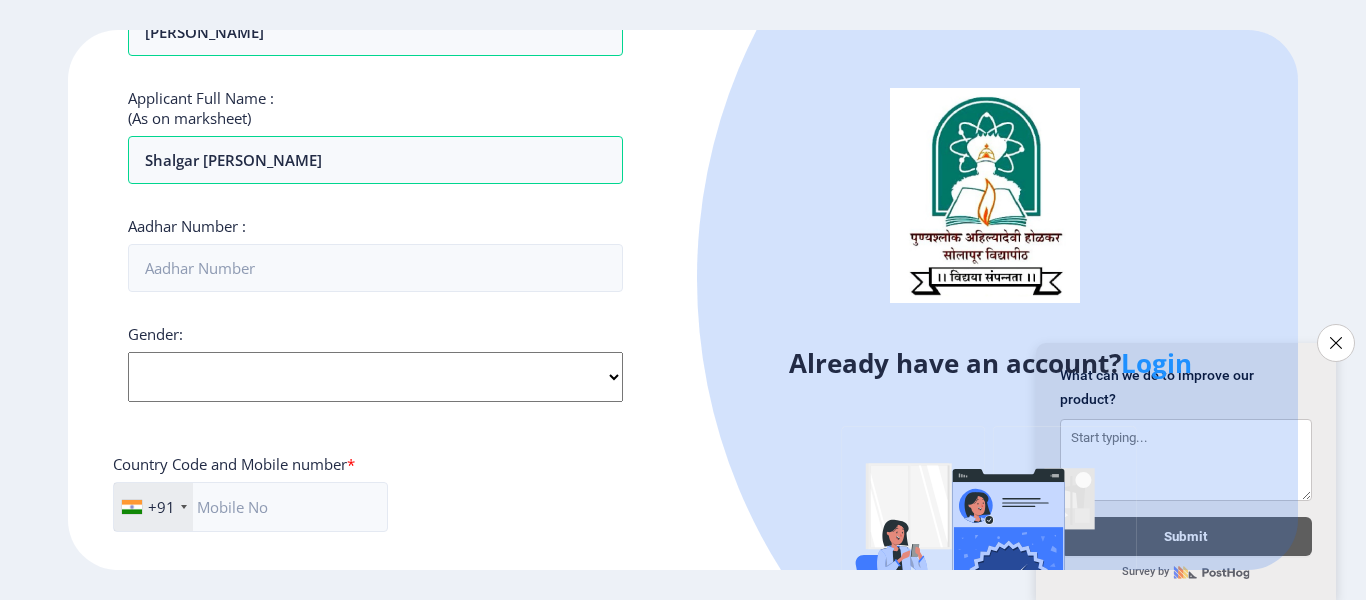 click on "Select Gender [DEMOGRAPHIC_DATA] [DEMOGRAPHIC_DATA] Other" 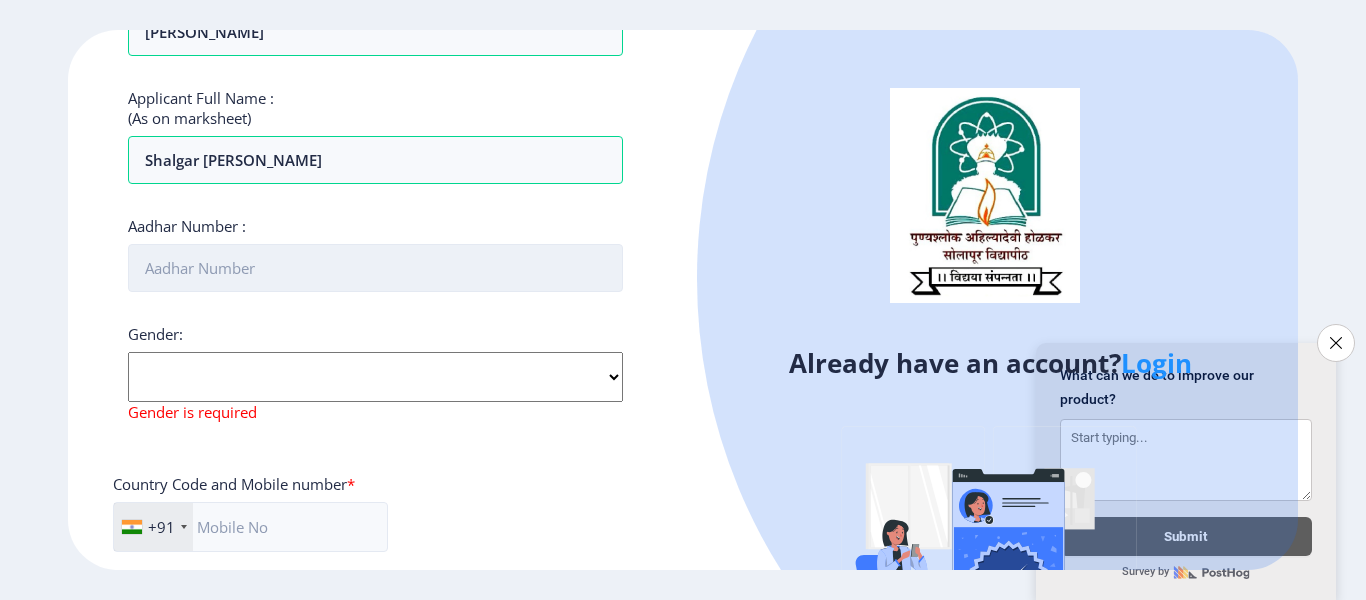 click on "Aadhar Number :" at bounding box center (375, 268) 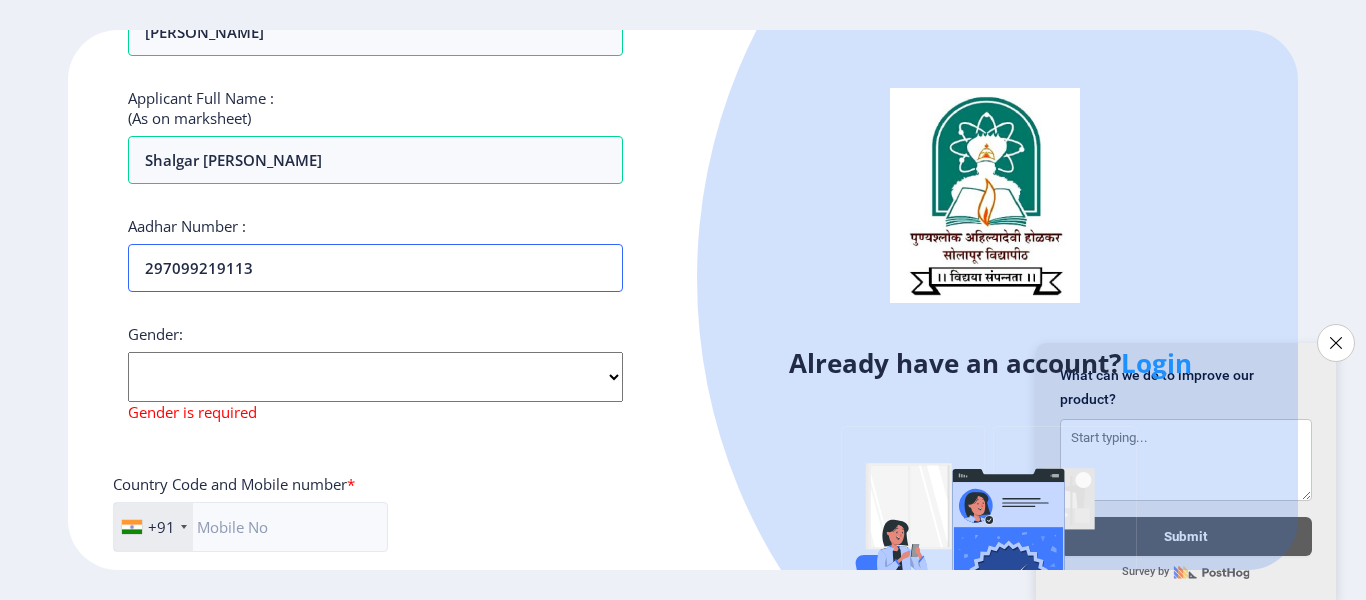 type on "297099219113" 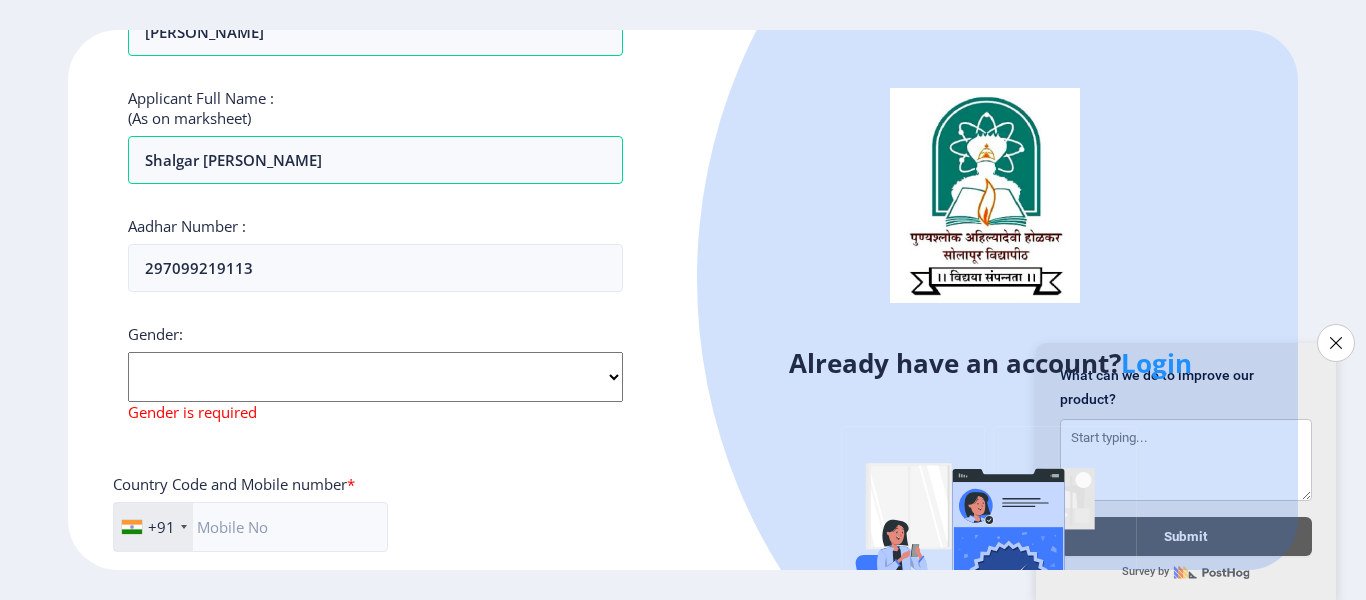 click on "Select Gender [DEMOGRAPHIC_DATA] [DEMOGRAPHIC_DATA] Other" 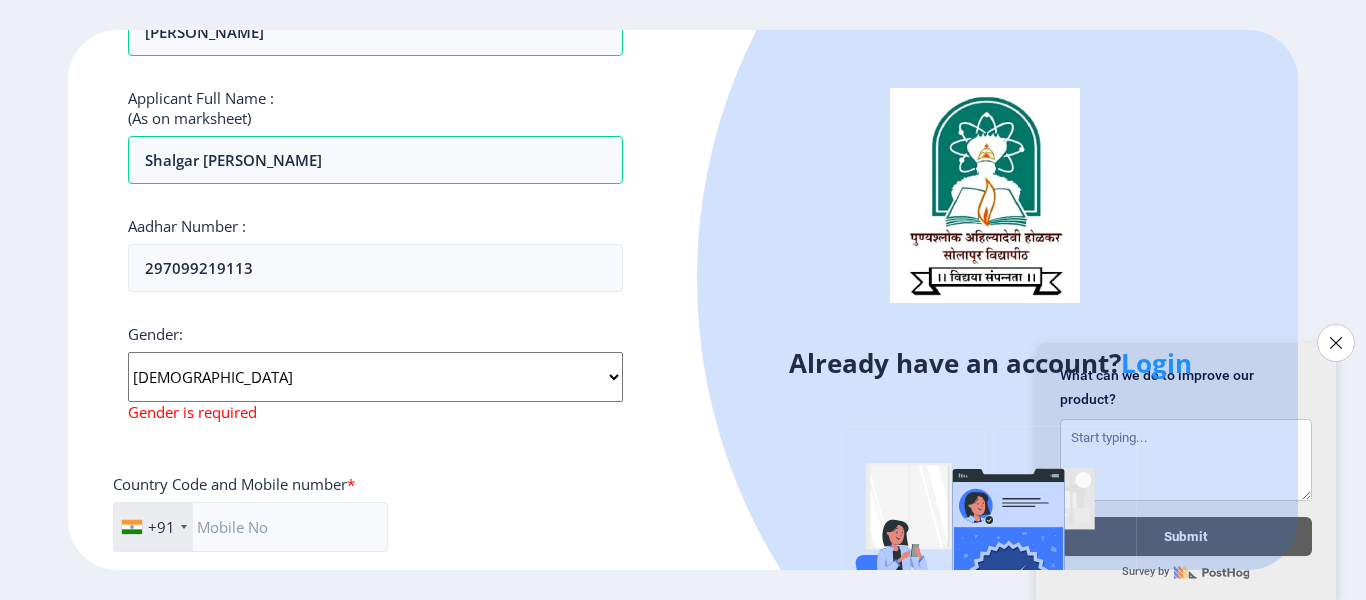 click on "Select Gender [DEMOGRAPHIC_DATA] [DEMOGRAPHIC_DATA] Other" 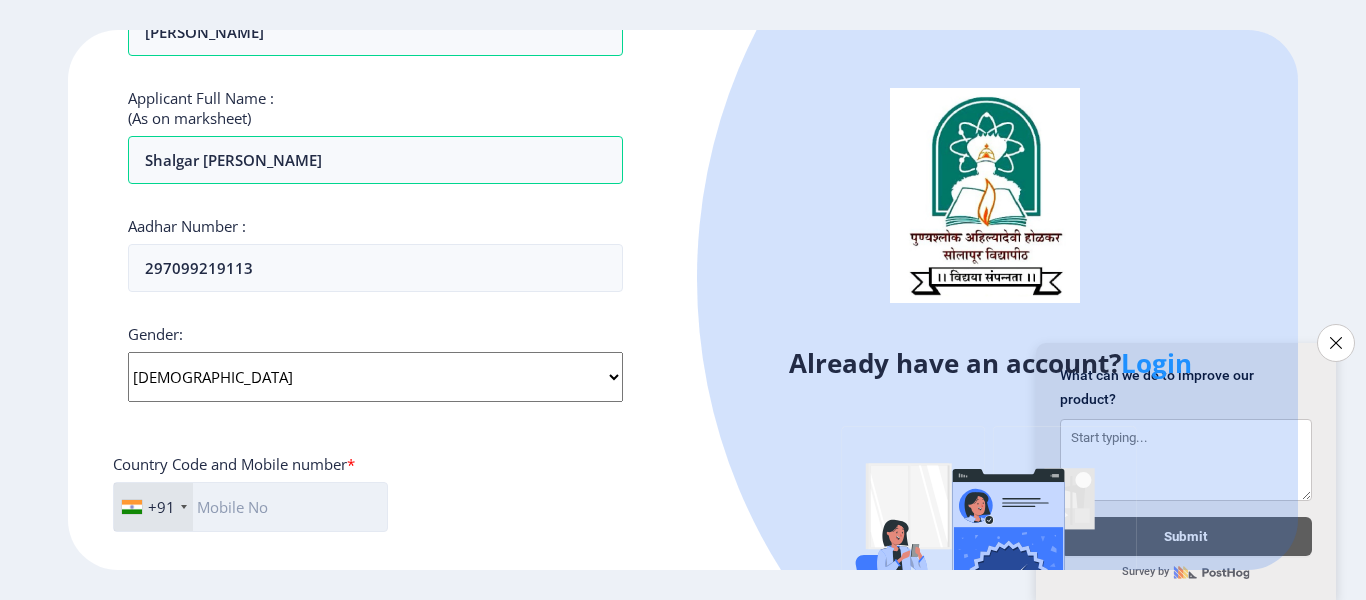 click 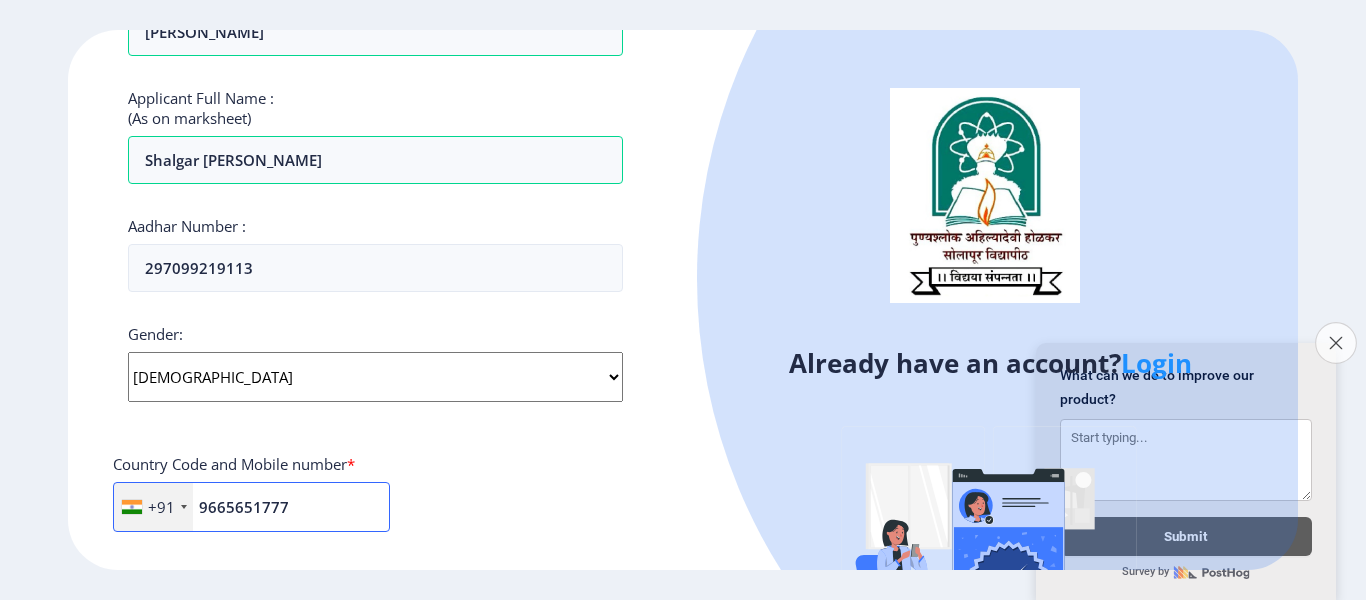 type on "9665651777" 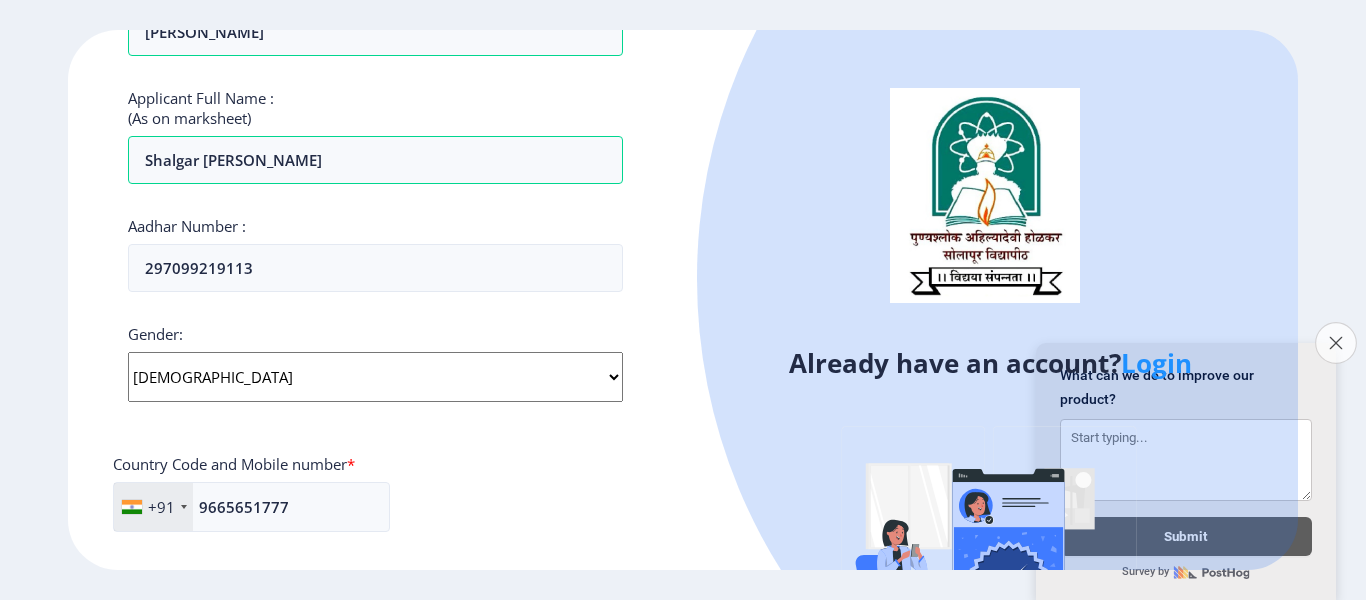 click on "Close survey" 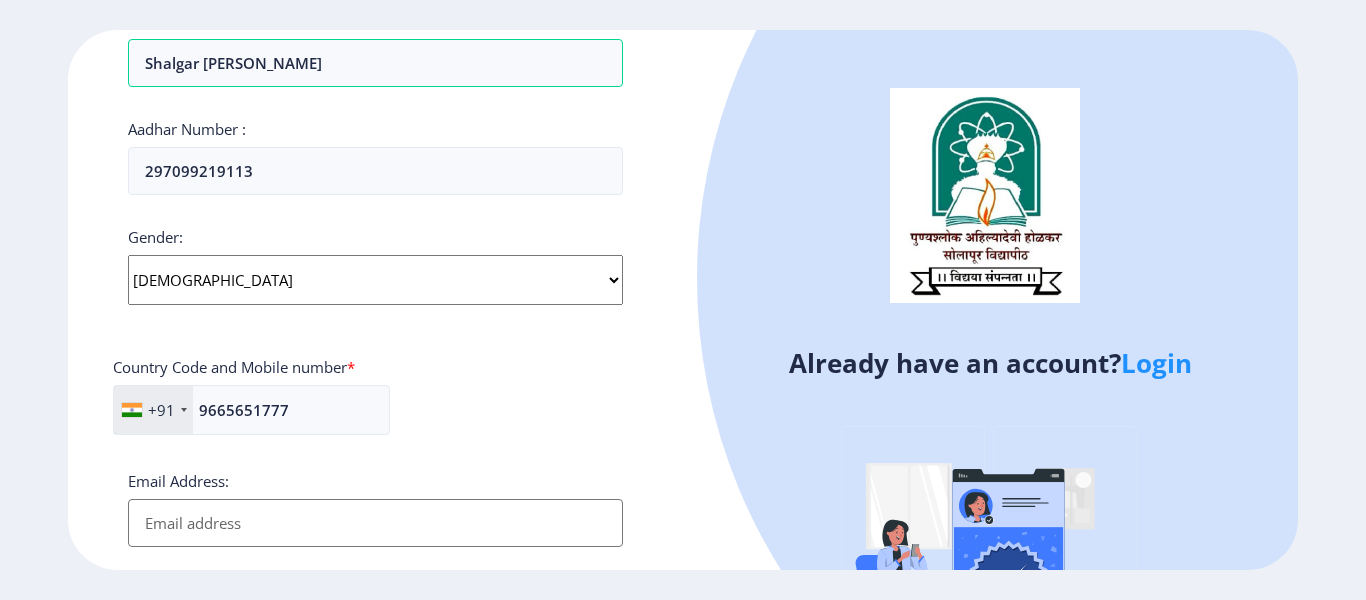 scroll, scrollTop: 800, scrollLeft: 0, axis: vertical 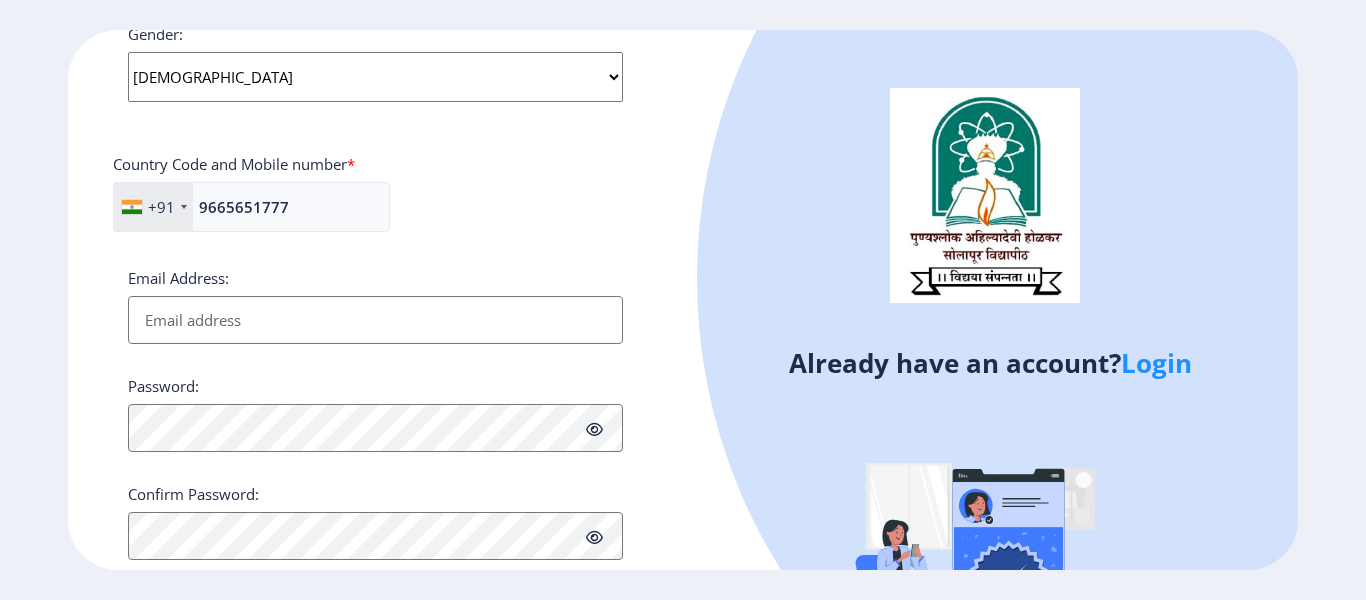 click on "Email Address:" at bounding box center [375, 320] 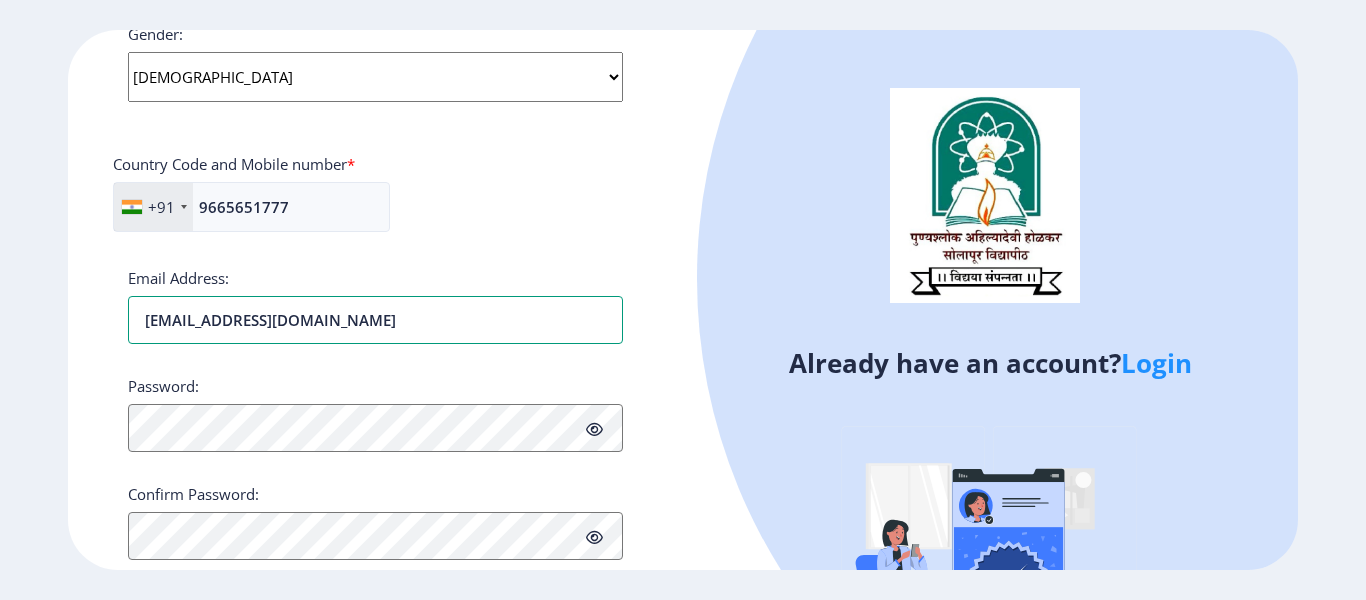 type on "[EMAIL_ADDRESS][DOMAIN_NAME]" 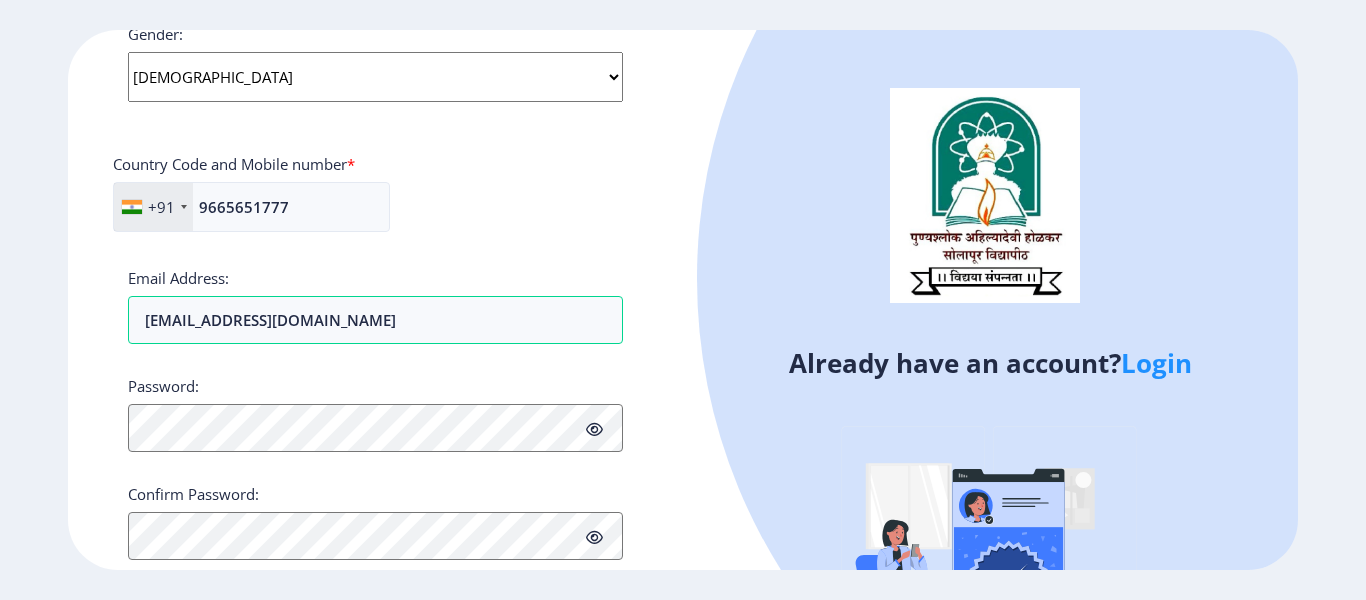 click on "Register Applicant First Name: [PERSON_NAME] Applicant Middle Name: [PERSON_NAME] Applicant Last Name: [PERSON_NAME] Mothers First Name: [PERSON_NAME] Applicant Full Name : (As on marksheet) Shalgar [PERSON_NAME] Aadhar Number :  297099219113 Gender: Select Gender [DEMOGRAPHIC_DATA] [DEMOGRAPHIC_DATA] Other  Country Code and Mobile number  *  +91 [GEOGRAPHIC_DATA] ([GEOGRAPHIC_DATA]) +91 [GEOGRAPHIC_DATA] (‫[GEOGRAPHIC_DATA]‬‎) +93 [GEOGRAPHIC_DATA] ([GEOGRAPHIC_DATA]) +355 [GEOGRAPHIC_DATA] (‫[GEOGRAPHIC_DATA]‬‎) +213 [US_STATE] +1 [GEOGRAPHIC_DATA] +376 [GEOGRAPHIC_DATA] +244 [GEOGRAPHIC_DATA] +1 [GEOGRAPHIC_DATA] +1 [GEOGRAPHIC_DATA] +54 [GEOGRAPHIC_DATA] ([GEOGRAPHIC_DATA]) +374 [GEOGRAPHIC_DATA] +297 [GEOGRAPHIC_DATA] +61 [GEOGRAPHIC_DATA] ([GEOGRAPHIC_DATA]) +43 [GEOGRAPHIC_DATA] ([GEOGRAPHIC_DATA]) +994 [GEOGRAPHIC_DATA] +1 [GEOGRAPHIC_DATA] (‫[GEOGRAPHIC_DATA]‬‎) +973 [GEOGRAPHIC_DATA] ([GEOGRAPHIC_DATA]) +880 [GEOGRAPHIC_DATA] +1 [GEOGRAPHIC_DATA] ([GEOGRAPHIC_DATA]) +375 [GEOGRAPHIC_DATA] ([GEOGRAPHIC_DATA]) +32 [GEOGRAPHIC_DATA] +501 [GEOGRAPHIC_DATA] ([GEOGRAPHIC_DATA]) +229 [GEOGRAPHIC_DATA] +1 [GEOGRAPHIC_DATA] (འབྲུག) +975 [GEOGRAPHIC_DATA] +591 [GEOGRAPHIC_DATA] ([GEOGRAPHIC_DATA]) +387 [GEOGRAPHIC_DATA] +267 [GEOGRAPHIC_DATA] ([GEOGRAPHIC_DATA]) +55 [GEOGRAPHIC_DATA]" 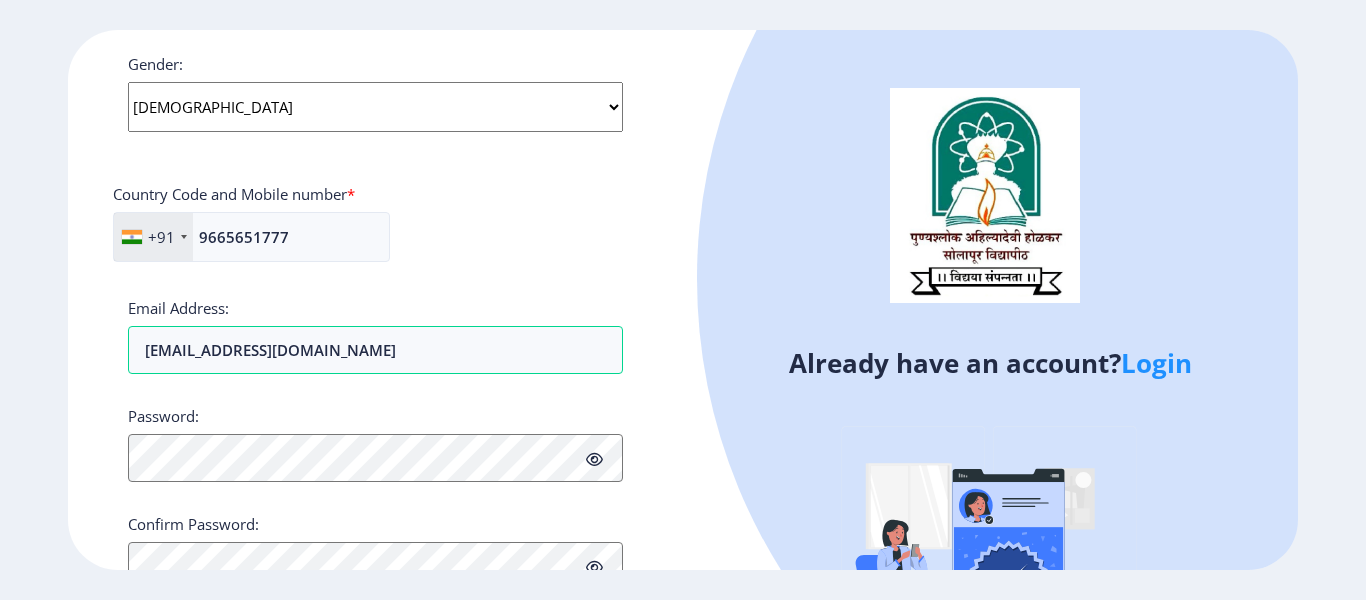 scroll, scrollTop: 852, scrollLeft: 0, axis: vertical 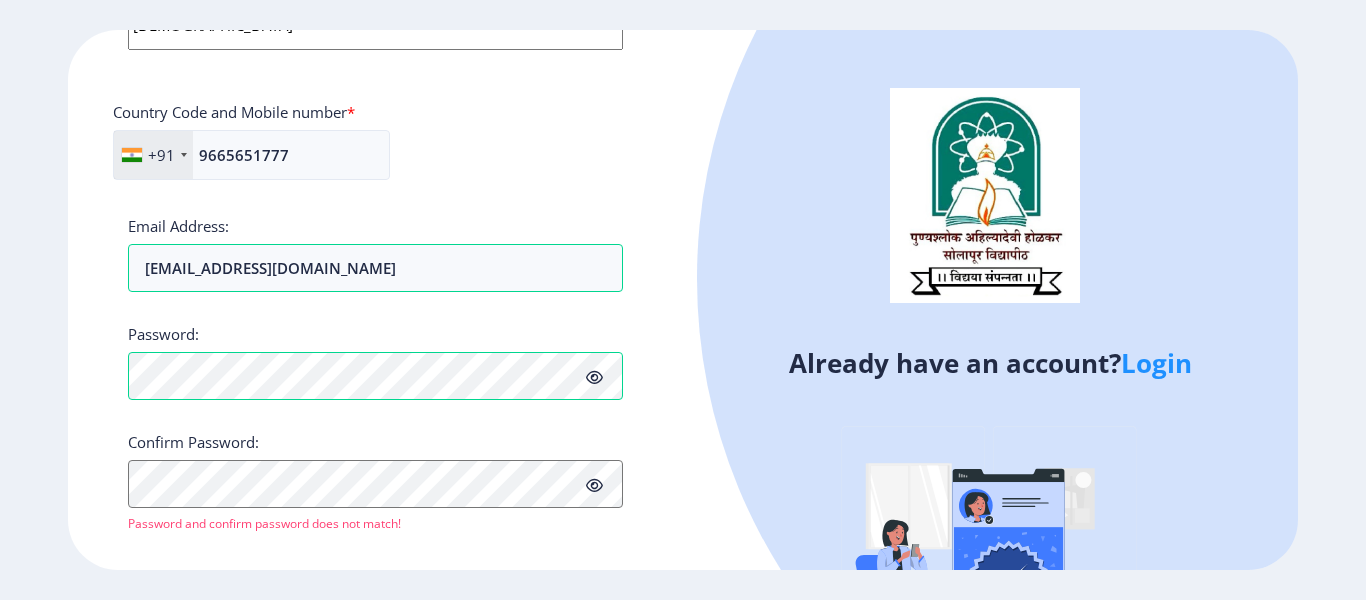 click on "Register Applicant First Name: [PERSON_NAME] Applicant Middle Name: [PERSON_NAME] Applicant Last Name: [PERSON_NAME] Mothers First Name: [PERSON_NAME] Applicant Full Name : (As on marksheet) Shalgar [PERSON_NAME] Aadhar Number :  297099219113 Gender: Select Gender [DEMOGRAPHIC_DATA] [DEMOGRAPHIC_DATA] Other  Country Code and Mobile number  *  +91 [GEOGRAPHIC_DATA] ([GEOGRAPHIC_DATA]) +91 [GEOGRAPHIC_DATA] (‫[GEOGRAPHIC_DATA]‬‎) +93 [GEOGRAPHIC_DATA] ([GEOGRAPHIC_DATA]) +355 [GEOGRAPHIC_DATA] (‫[GEOGRAPHIC_DATA]‬‎) +213 [US_STATE] +1 [GEOGRAPHIC_DATA] +376 [GEOGRAPHIC_DATA] +244 [GEOGRAPHIC_DATA] +1 [GEOGRAPHIC_DATA] +1 [GEOGRAPHIC_DATA] +54 [GEOGRAPHIC_DATA] ([GEOGRAPHIC_DATA]) +374 [GEOGRAPHIC_DATA] +297 [GEOGRAPHIC_DATA] +61 [GEOGRAPHIC_DATA] ([GEOGRAPHIC_DATA]) +43 [GEOGRAPHIC_DATA] ([GEOGRAPHIC_DATA]) +994 [GEOGRAPHIC_DATA] +1 [GEOGRAPHIC_DATA] (‫[GEOGRAPHIC_DATA]‬‎) +973 [GEOGRAPHIC_DATA] ([GEOGRAPHIC_DATA]) +880 [GEOGRAPHIC_DATA] +1 [GEOGRAPHIC_DATA] ([GEOGRAPHIC_DATA]) +375 [GEOGRAPHIC_DATA] ([GEOGRAPHIC_DATA]) +32 [GEOGRAPHIC_DATA] +501 [GEOGRAPHIC_DATA] ([GEOGRAPHIC_DATA]) +229 [GEOGRAPHIC_DATA] +1 [GEOGRAPHIC_DATA] (འབྲུག) +975 [GEOGRAPHIC_DATA] +591 [GEOGRAPHIC_DATA] ([GEOGRAPHIC_DATA]) +387 [GEOGRAPHIC_DATA] +267 [GEOGRAPHIC_DATA] ([GEOGRAPHIC_DATA]) +55 [GEOGRAPHIC_DATA]" 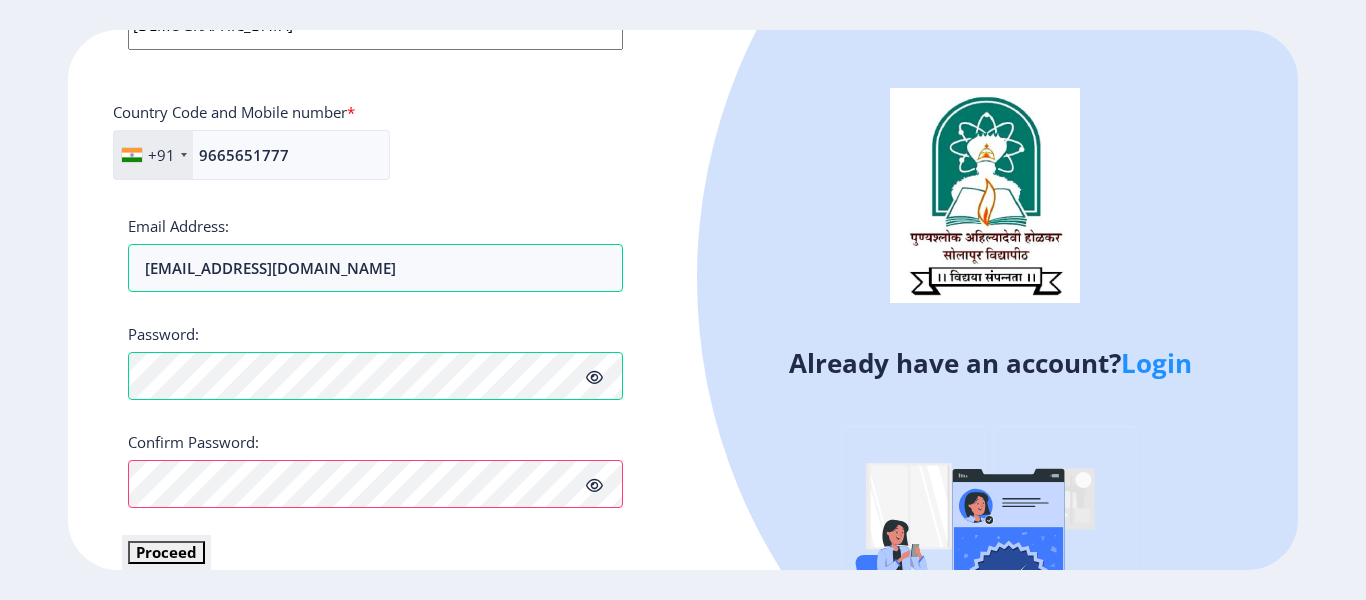 click on "Proceed" 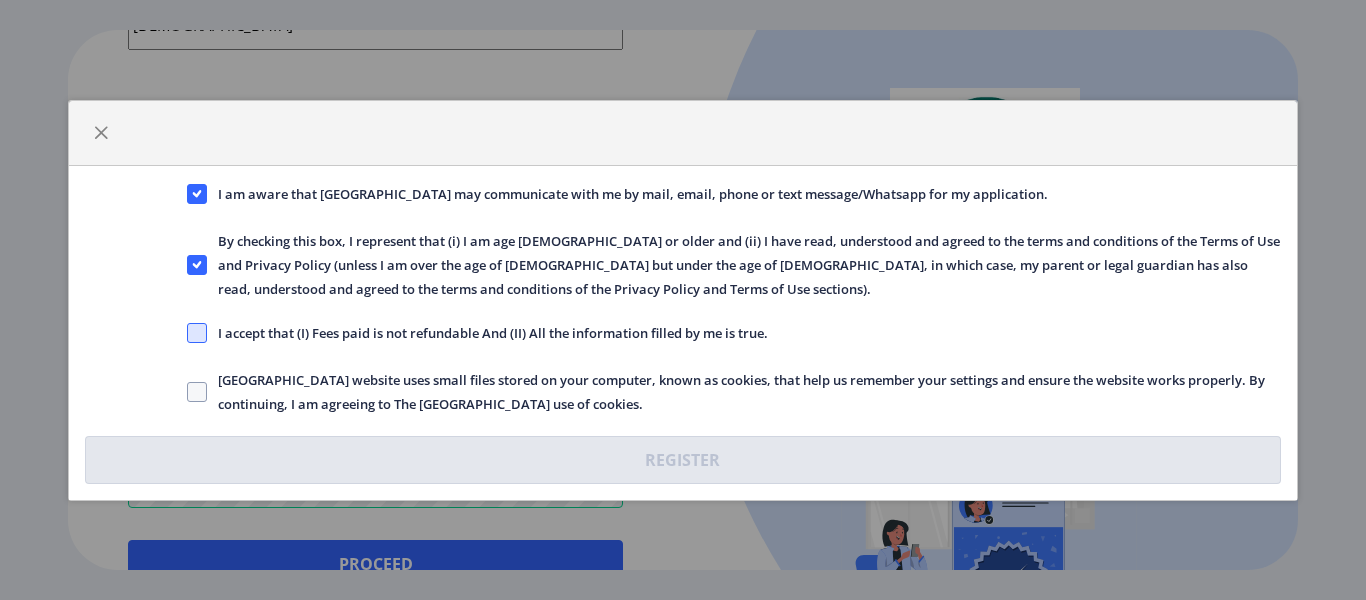 click 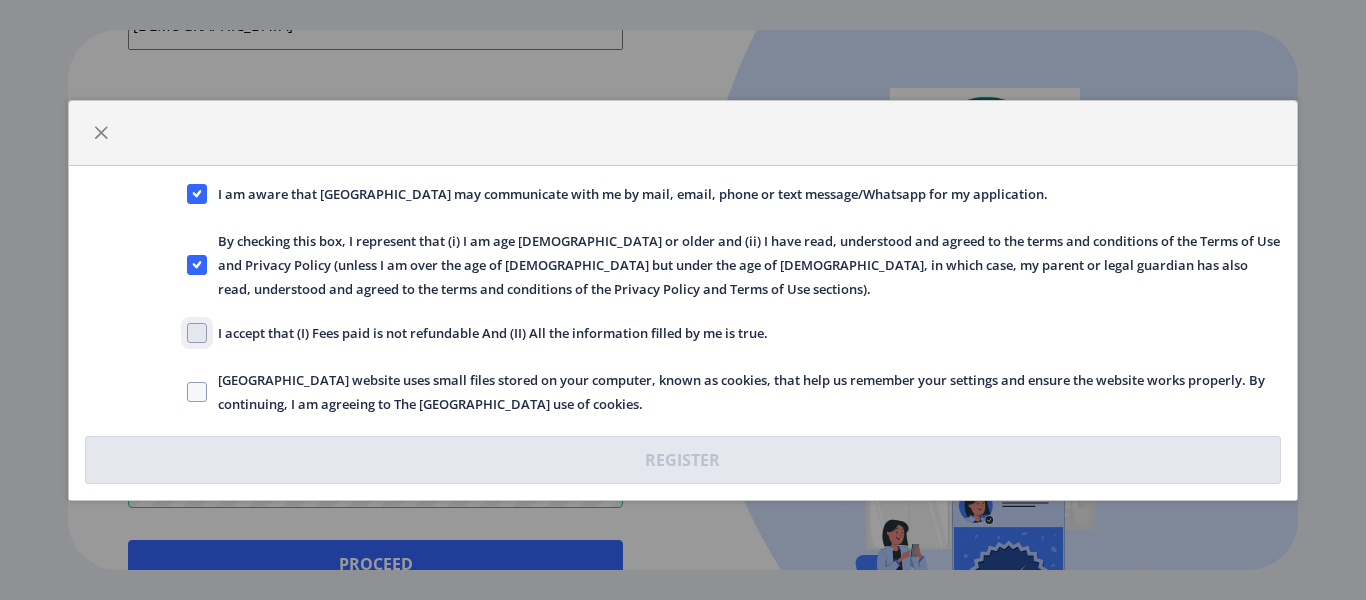 checkbox on "true" 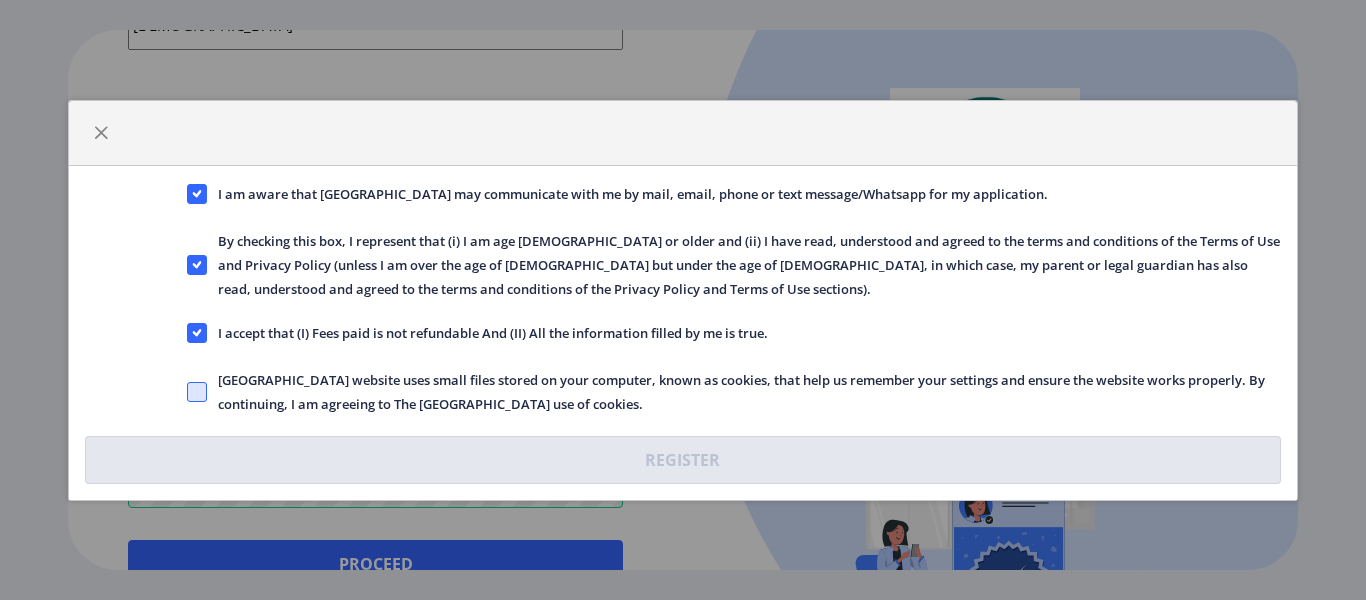 click 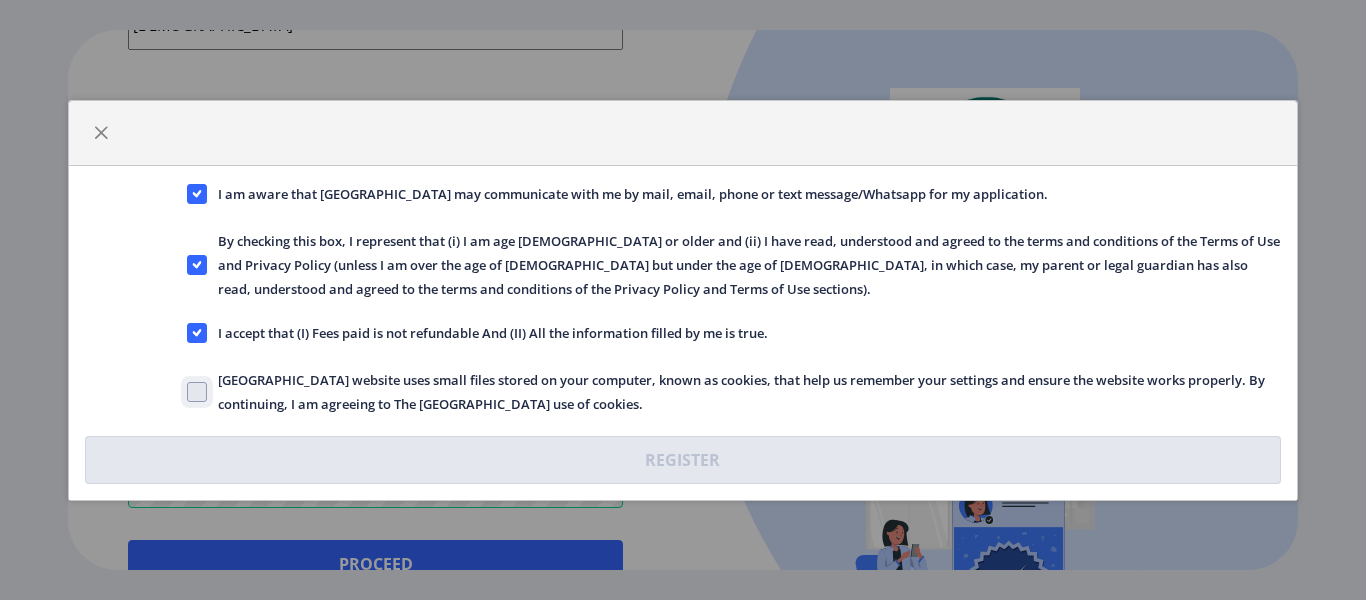 checkbox on "true" 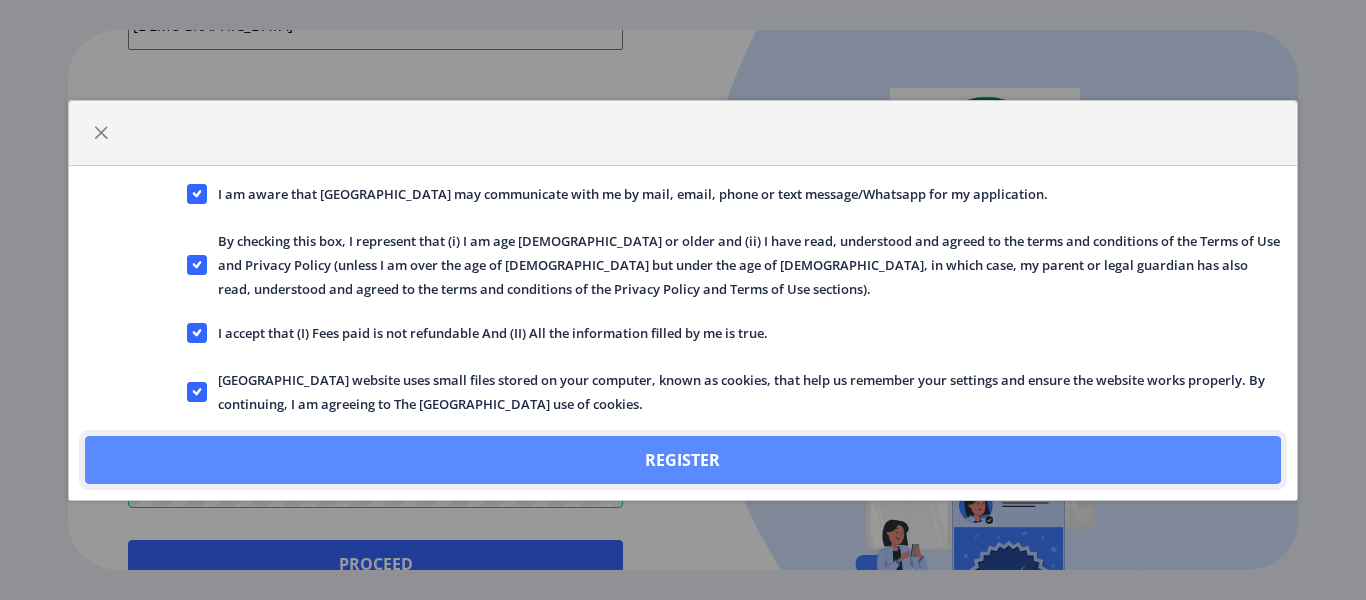 click on "Register" 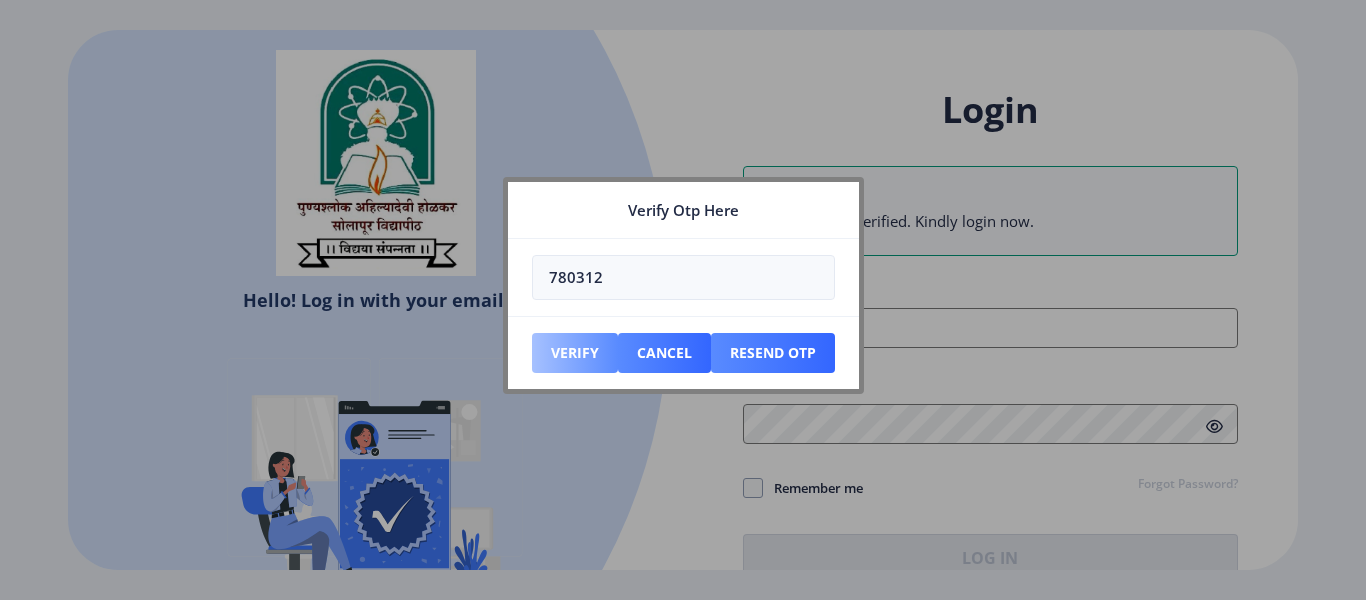 type on "780312" 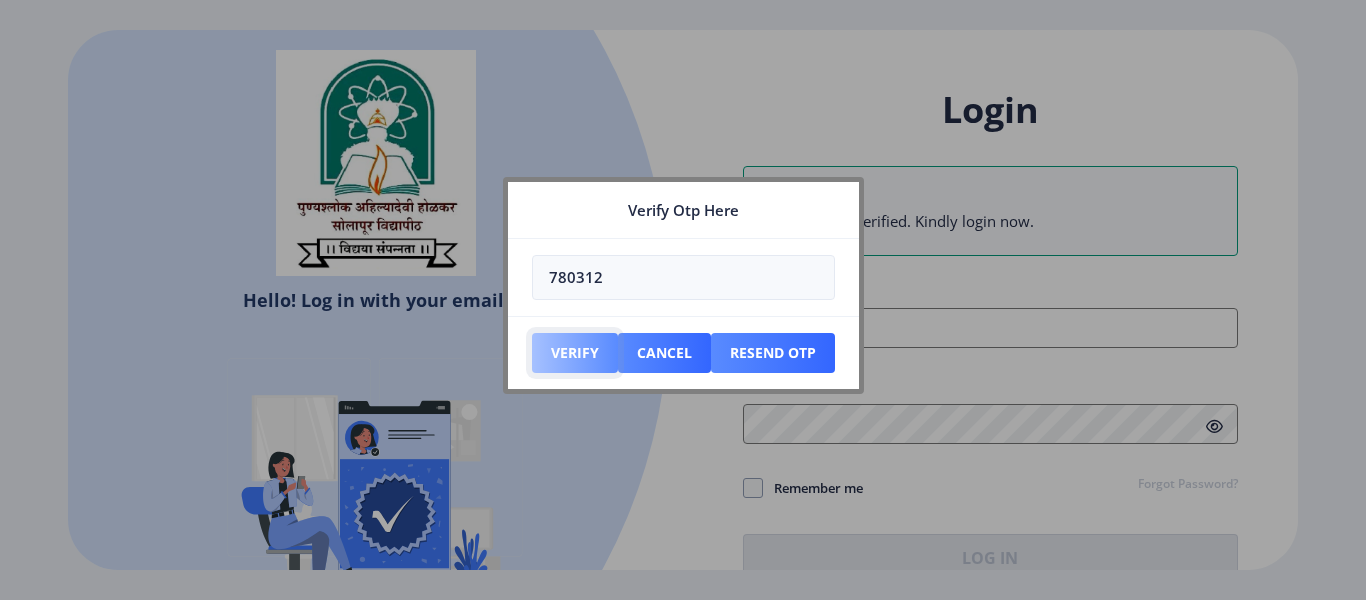 click on "Verify" at bounding box center [575, 353] 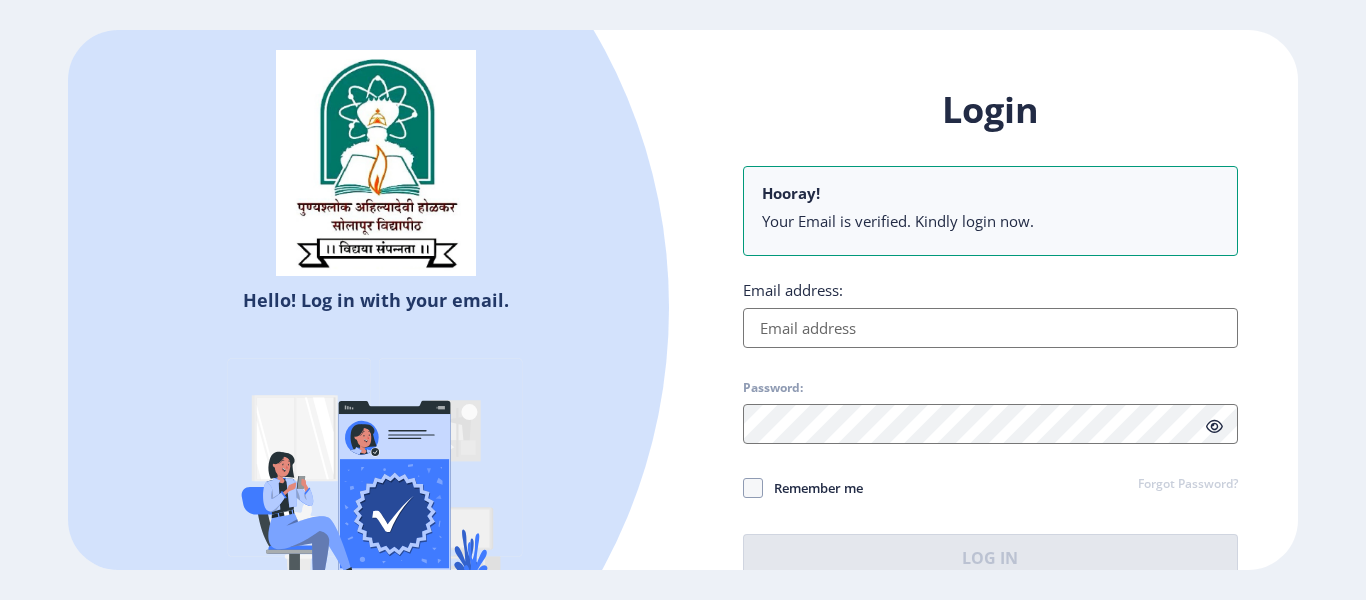 click on "Email address:" at bounding box center (990, 328) 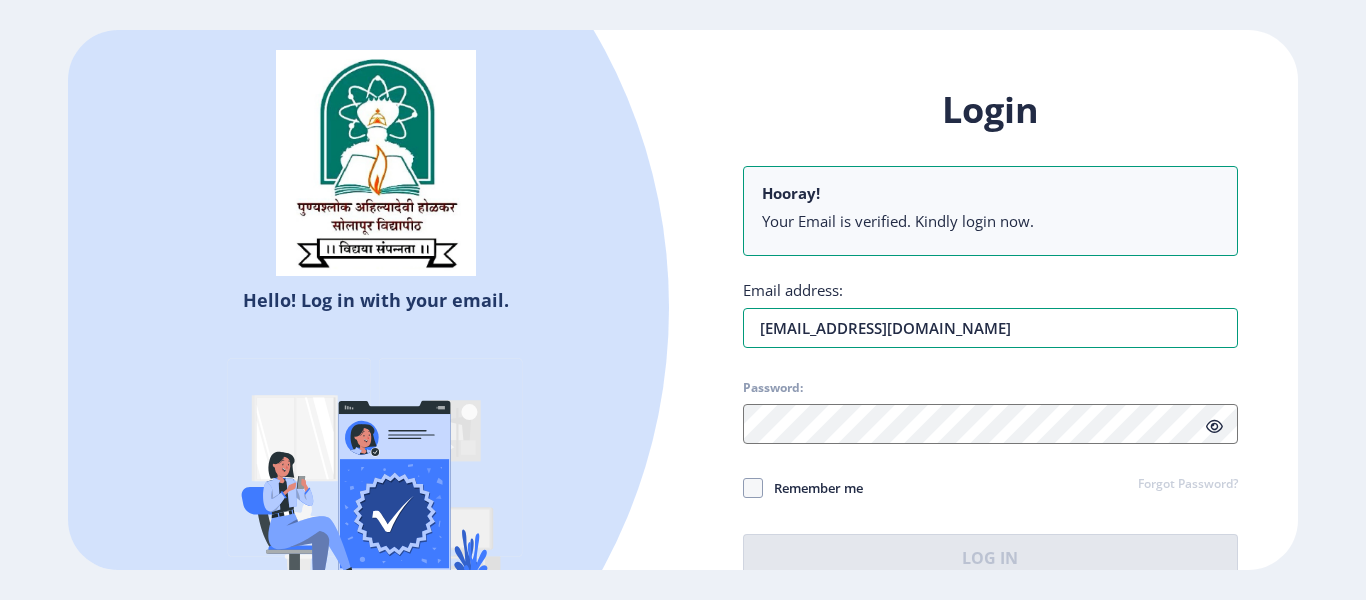 type on "[EMAIL_ADDRESS][DOMAIN_NAME]" 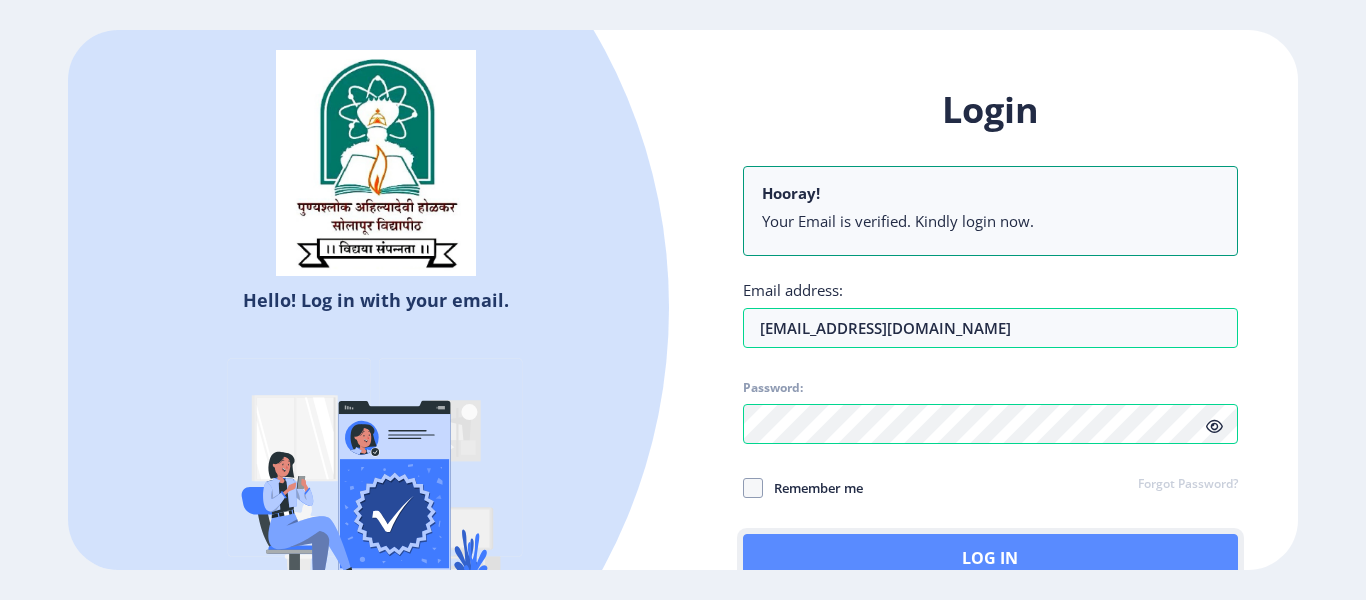 click on "Log In" 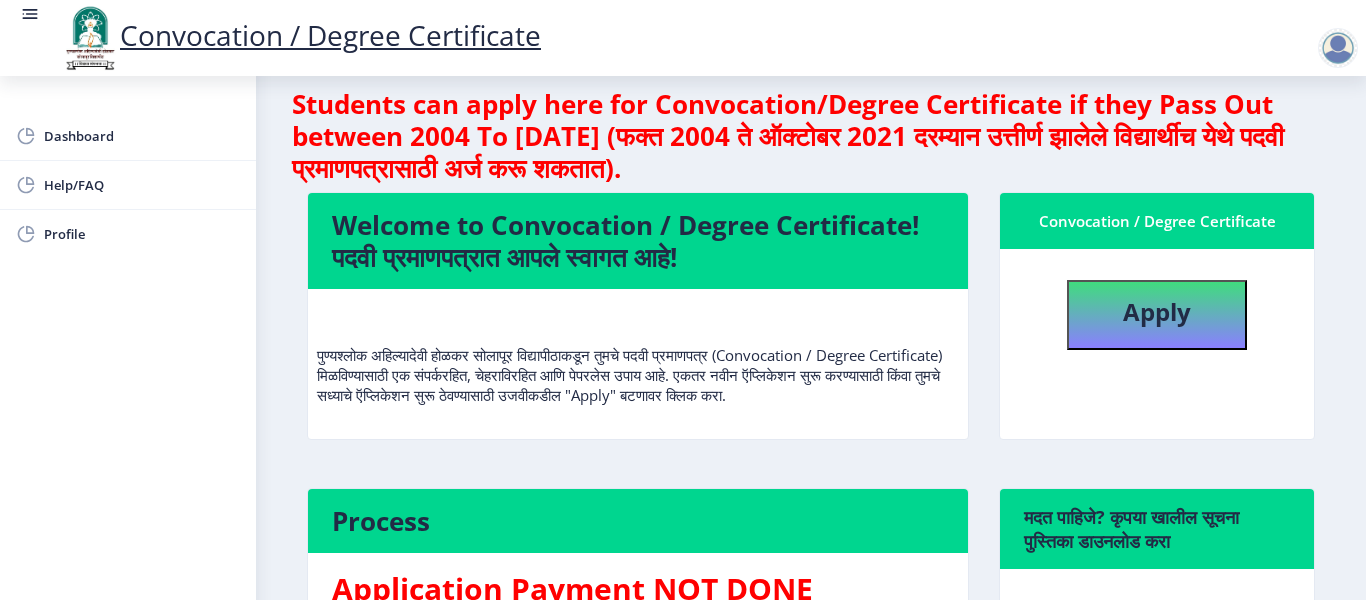 scroll, scrollTop: 0, scrollLeft: 0, axis: both 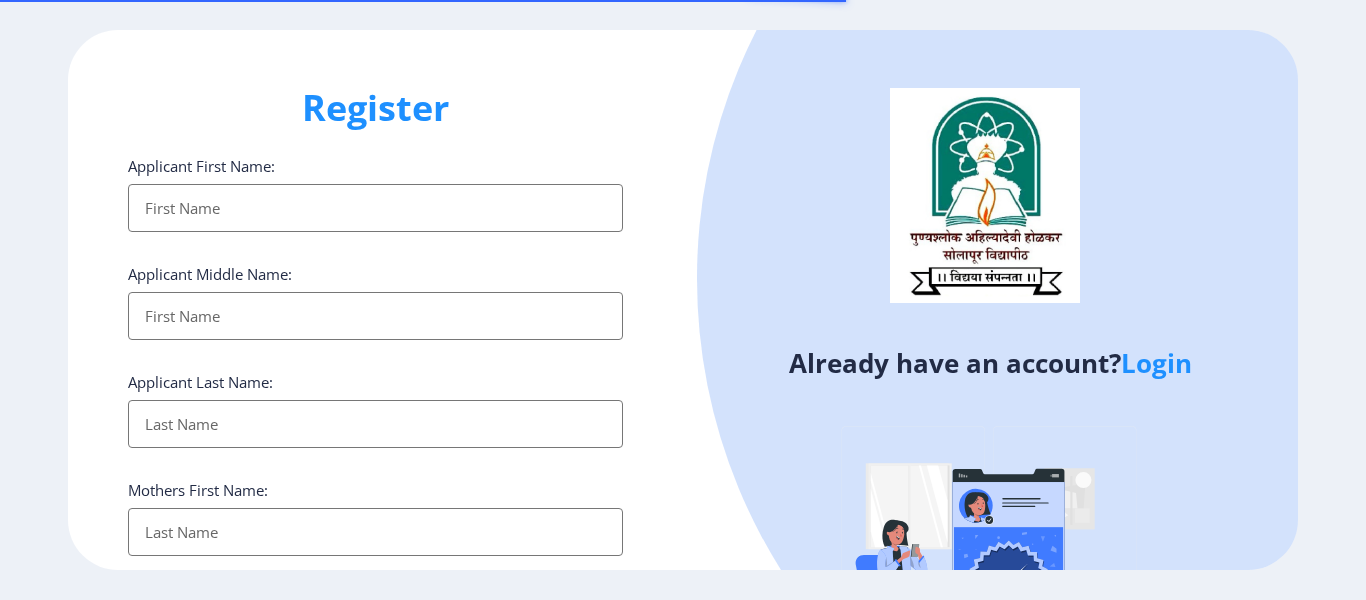 select 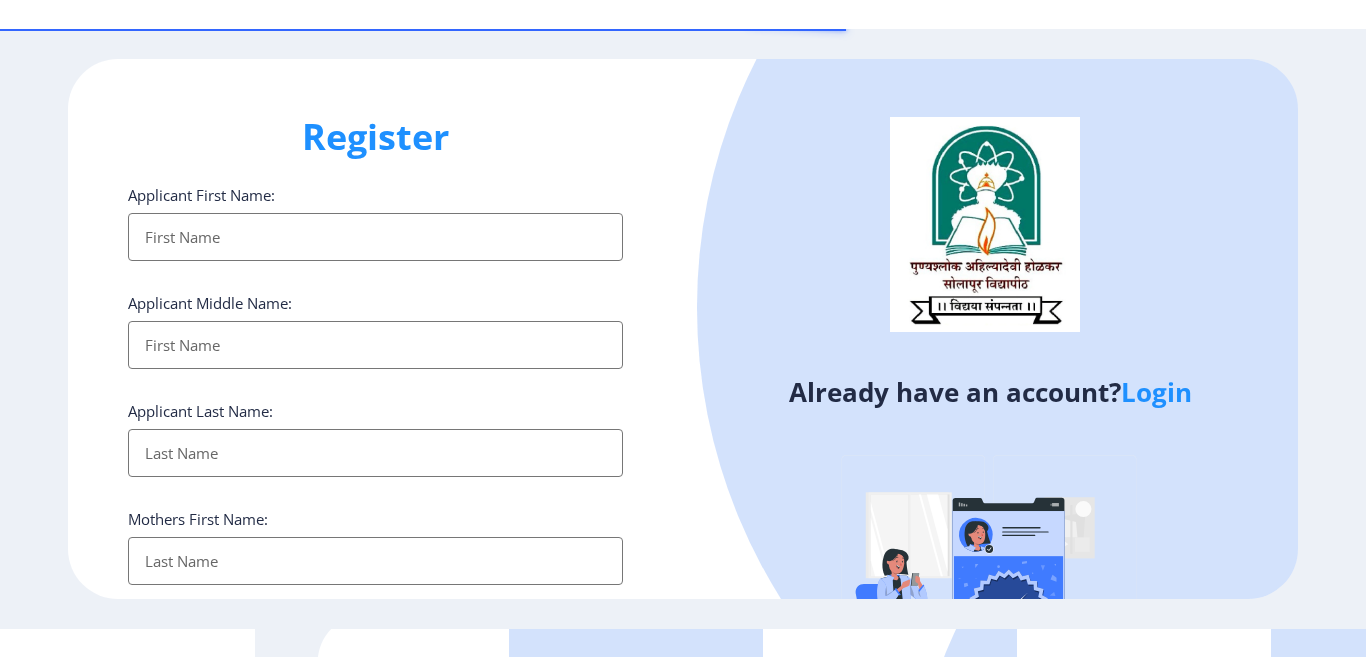scroll, scrollTop: 0, scrollLeft: 0, axis: both 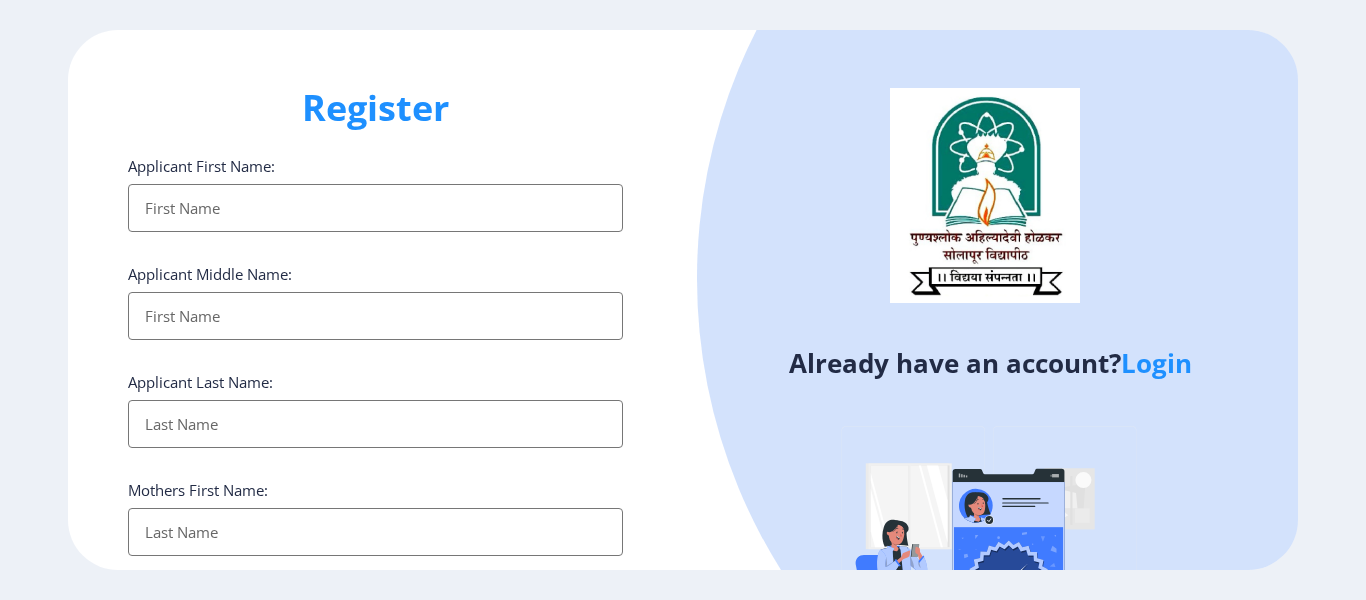 click 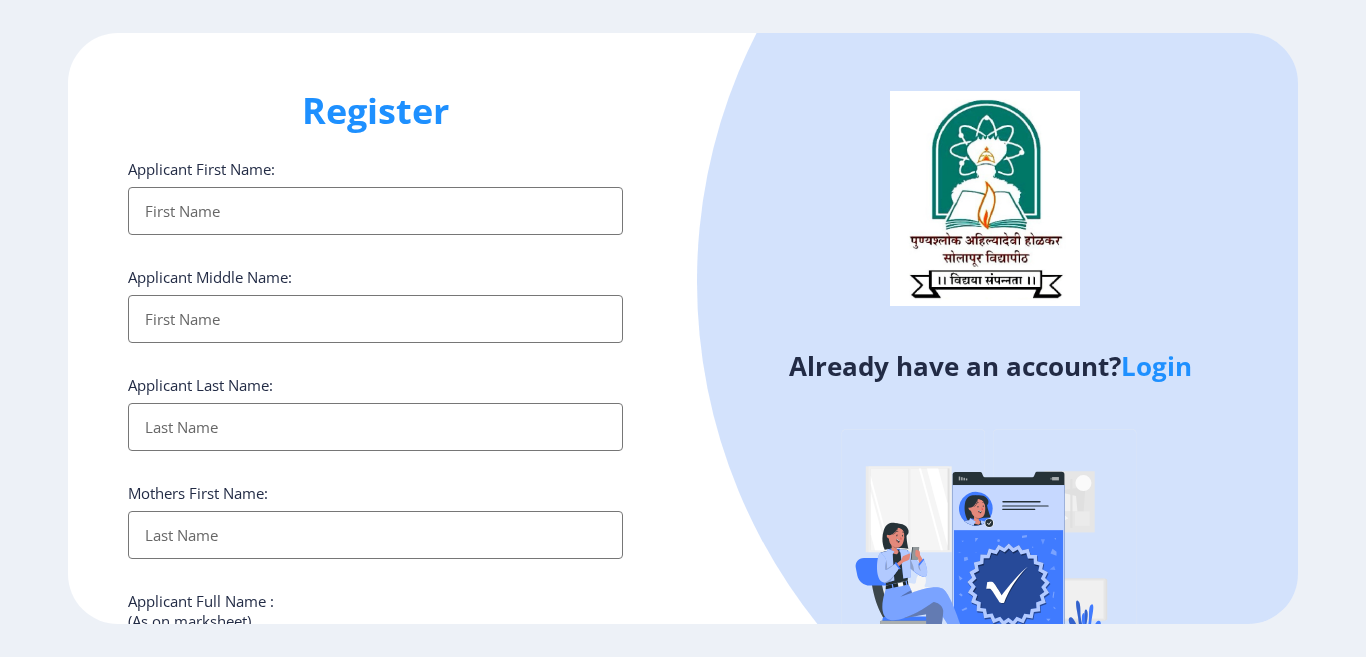 click on "Login" 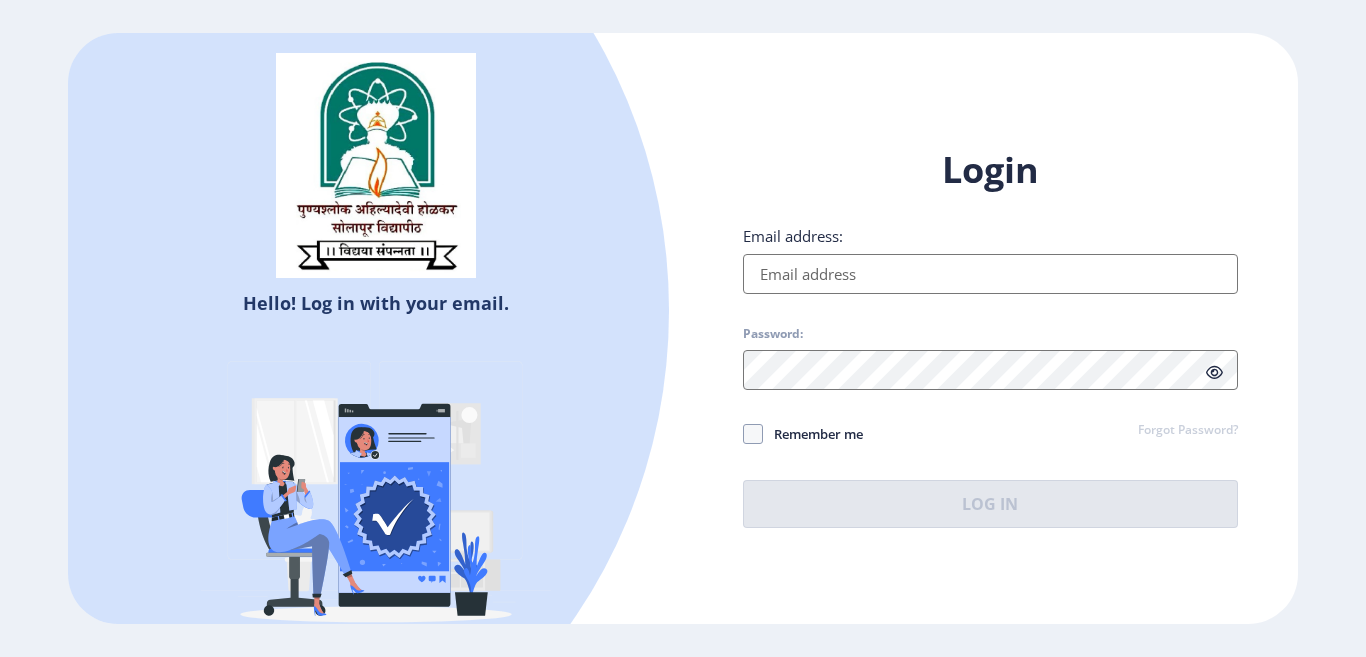 click on "Email address:" at bounding box center [990, 274] 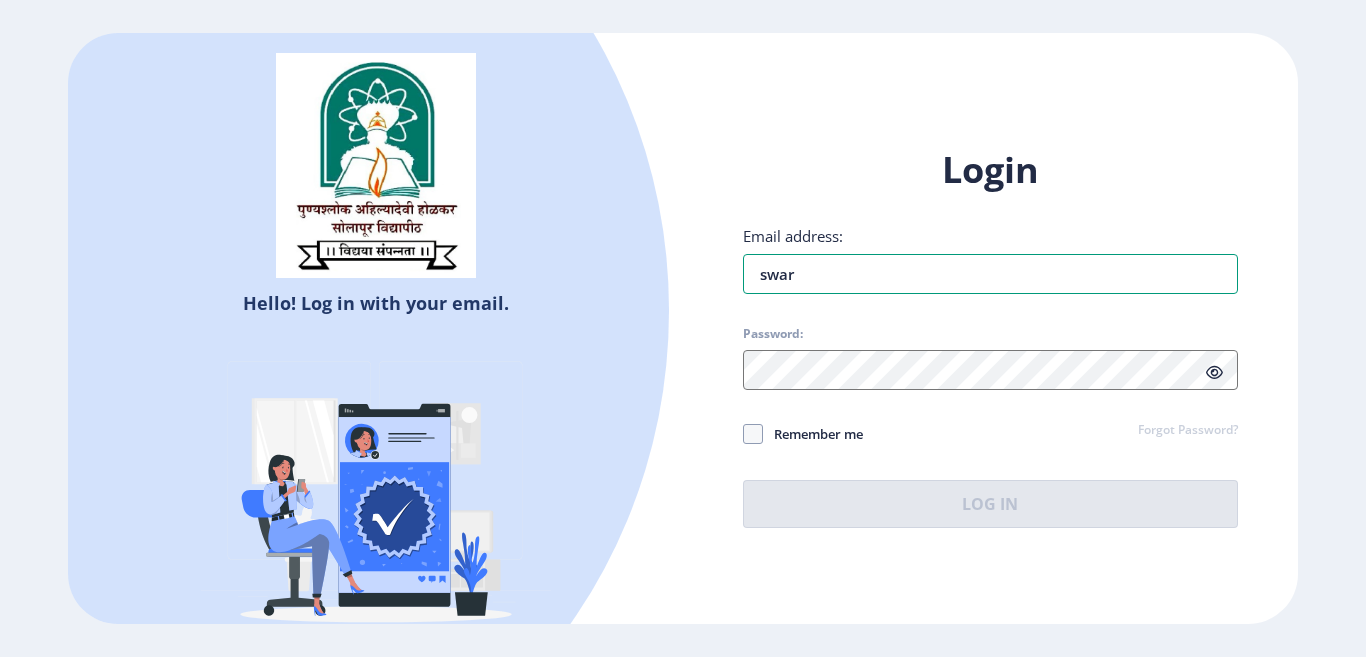 type on "[EMAIL_ADDRESS][DOMAIN_NAME]" 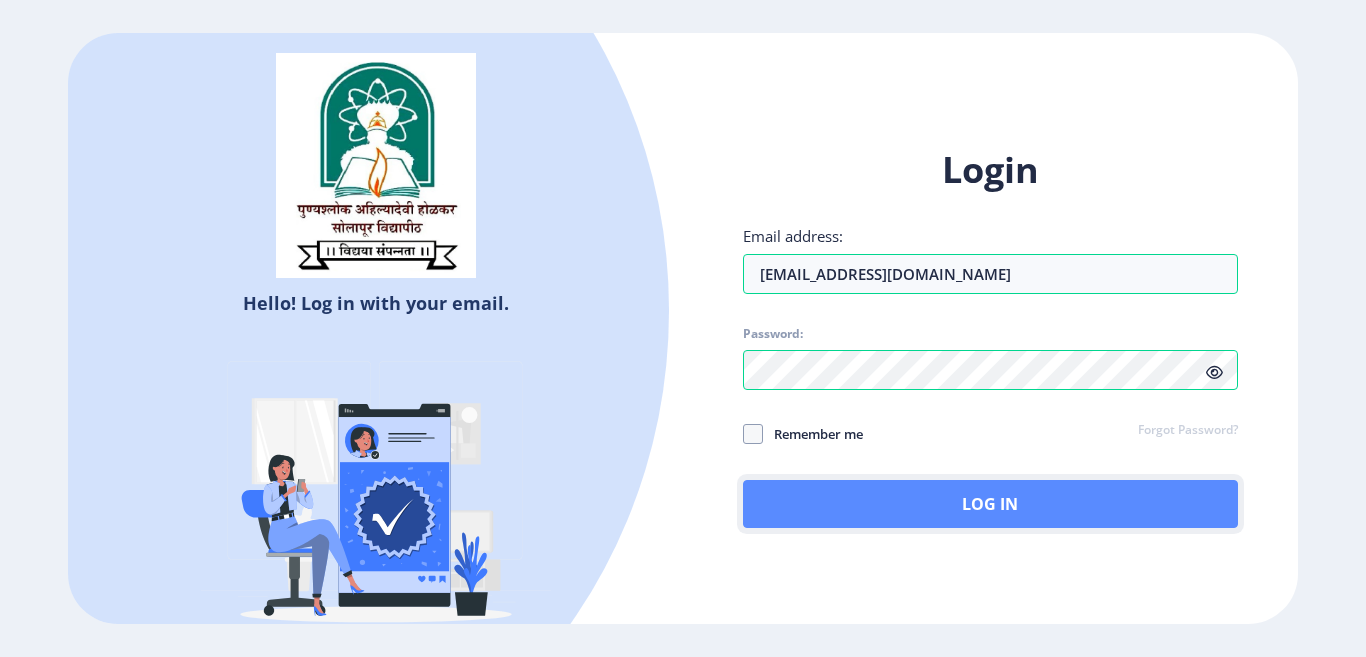 click on "Log In" 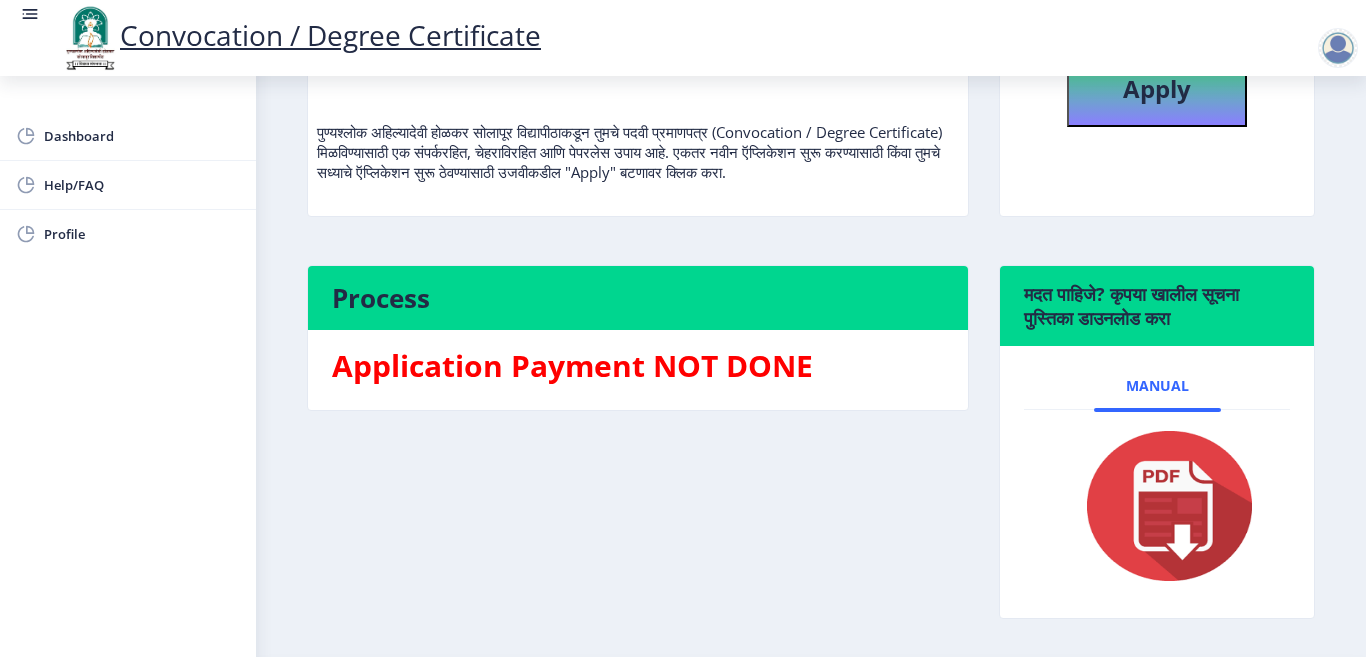 scroll, scrollTop: 212, scrollLeft: 0, axis: vertical 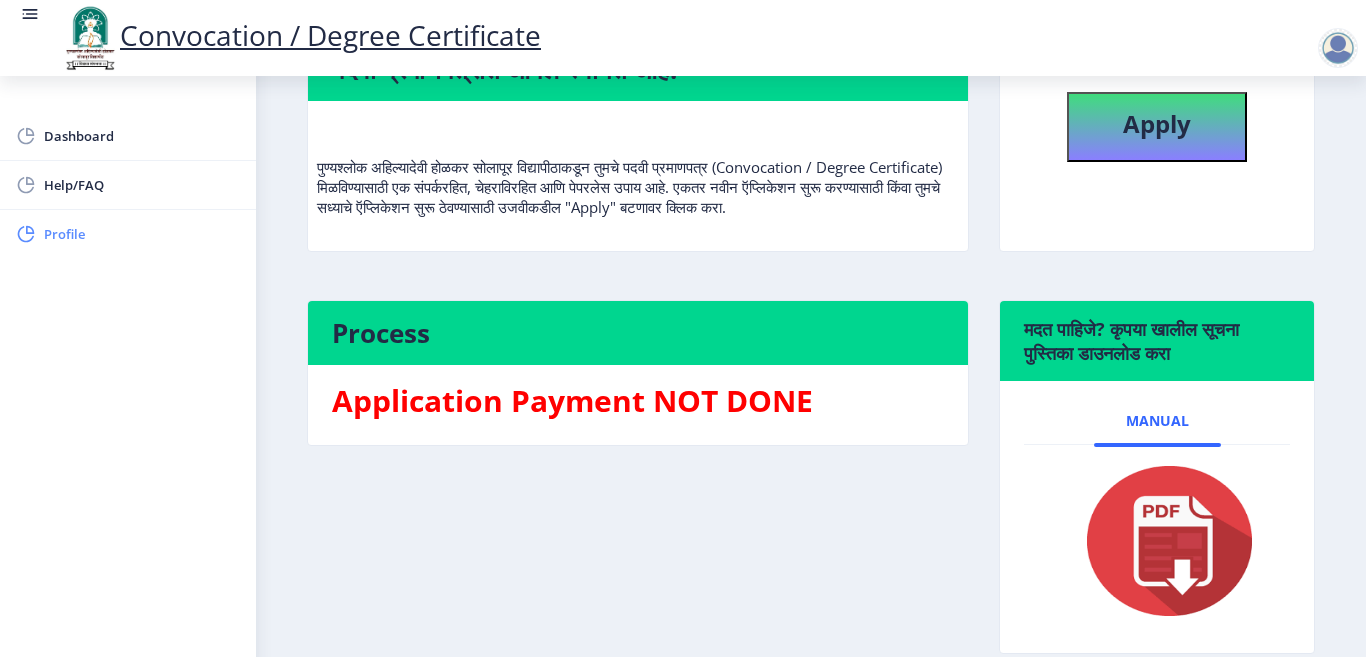 click on "Profile" 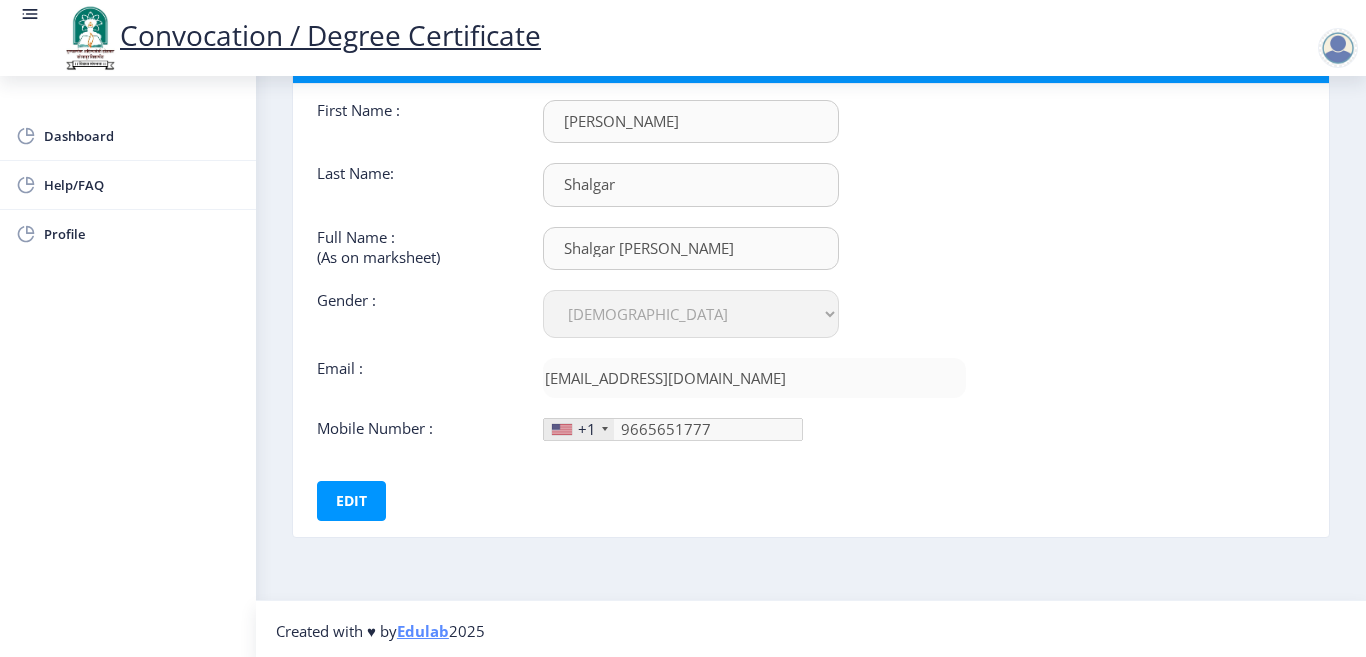 scroll, scrollTop: 134, scrollLeft: 0, axis: vertical 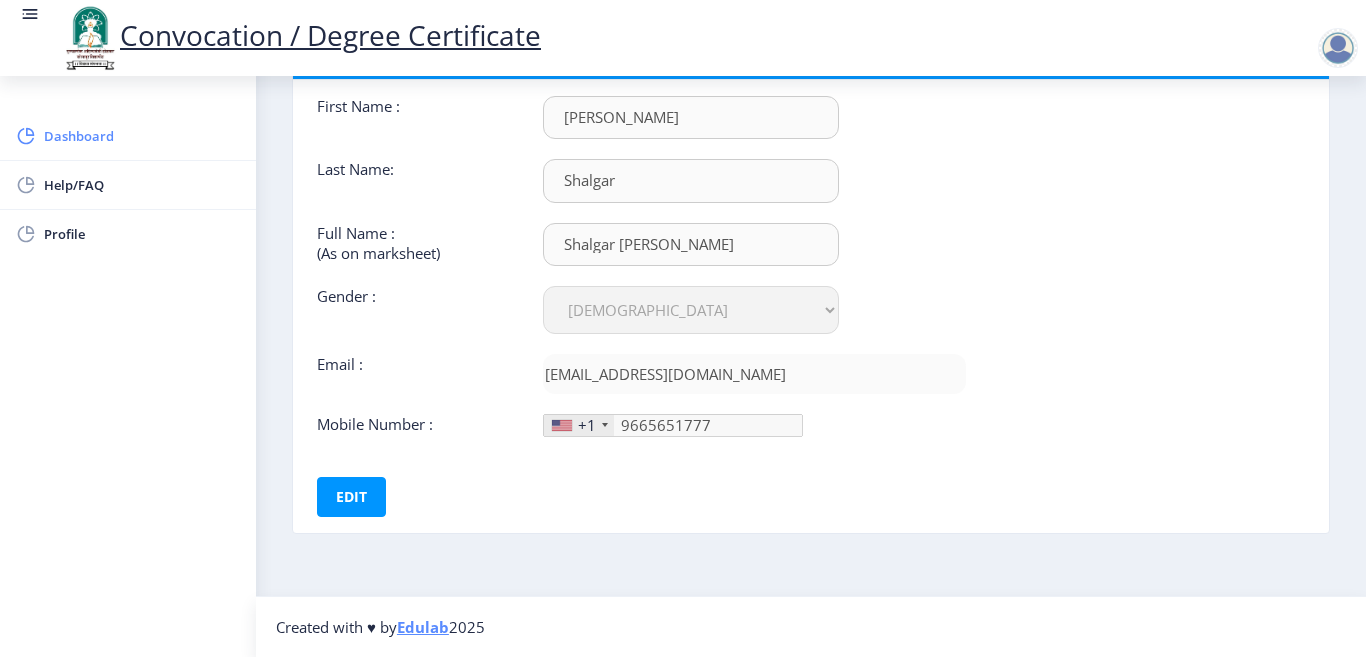 click on "Dashboard" 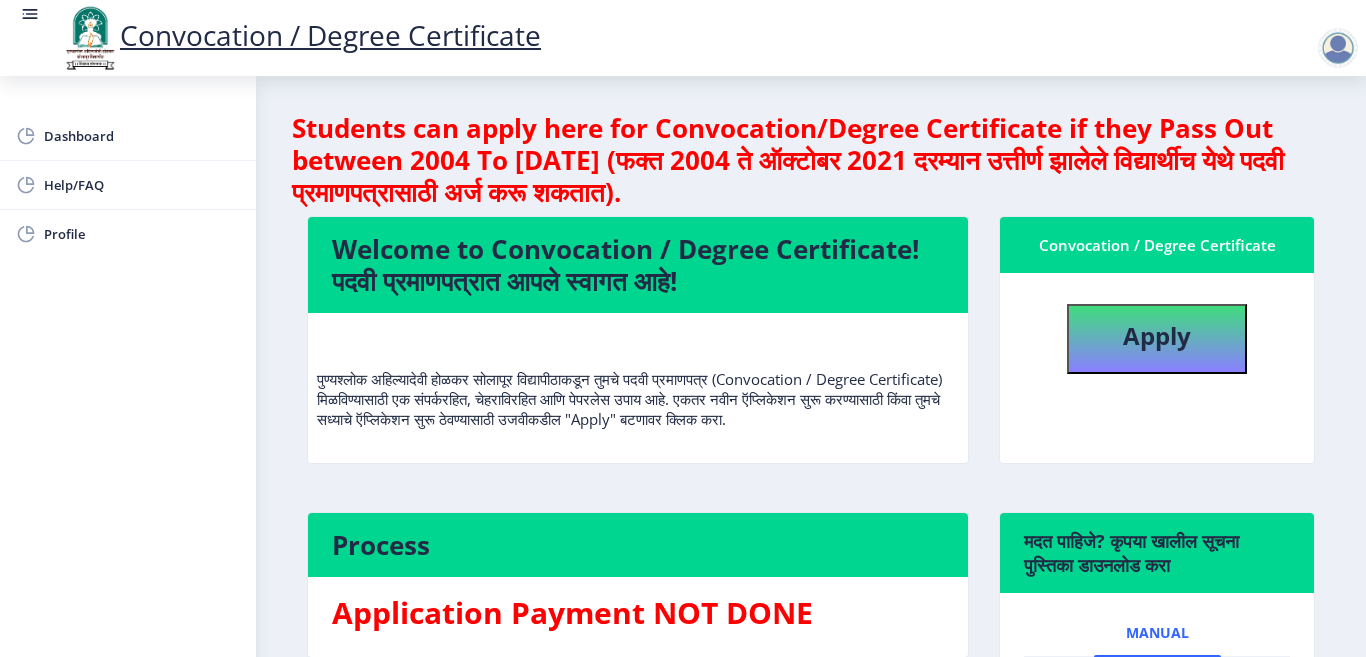 scroll, scrollTop: 300, scrollLeft: 0, axis: vertical 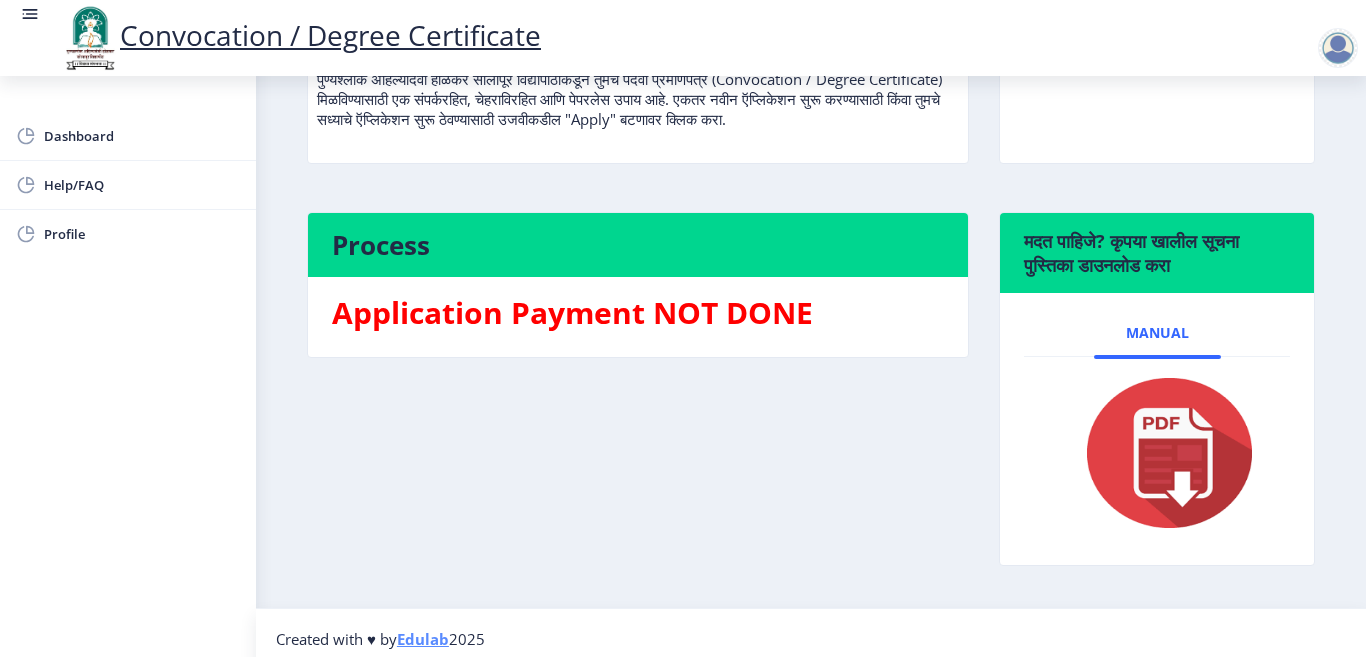 click 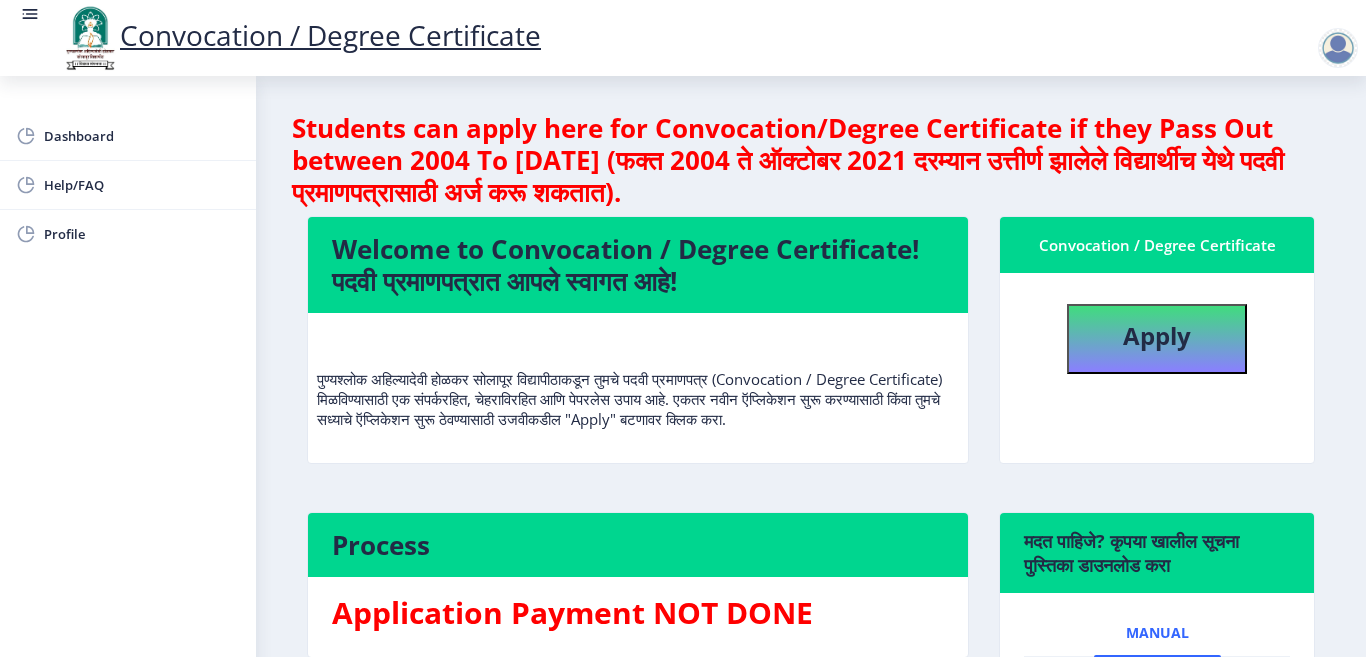 click 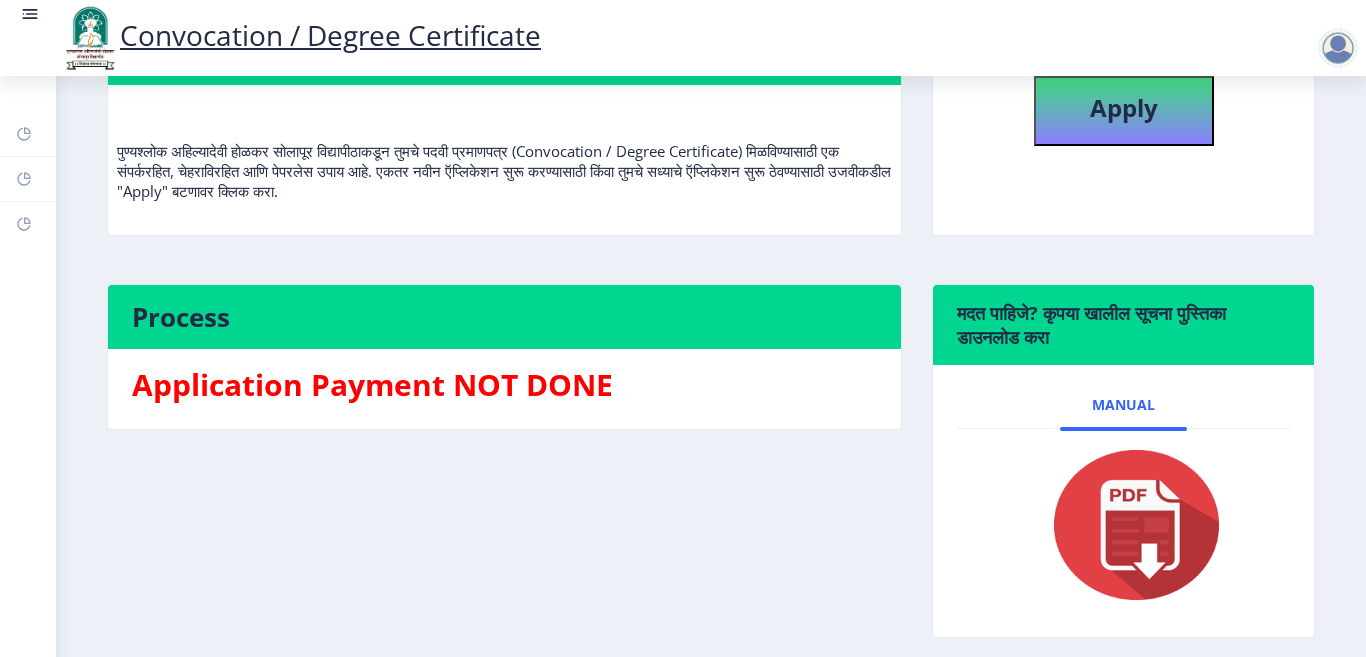 scroll, scrollTop: 0, scrollLeft: 0, axis: both 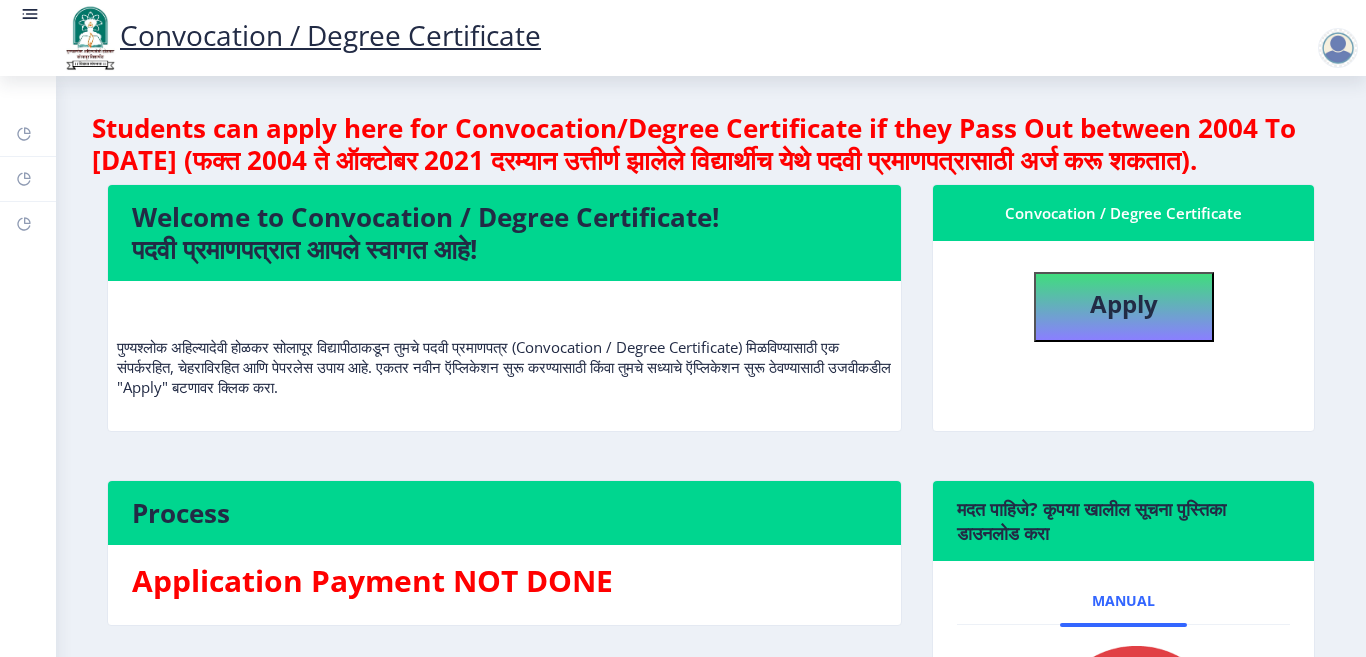 click 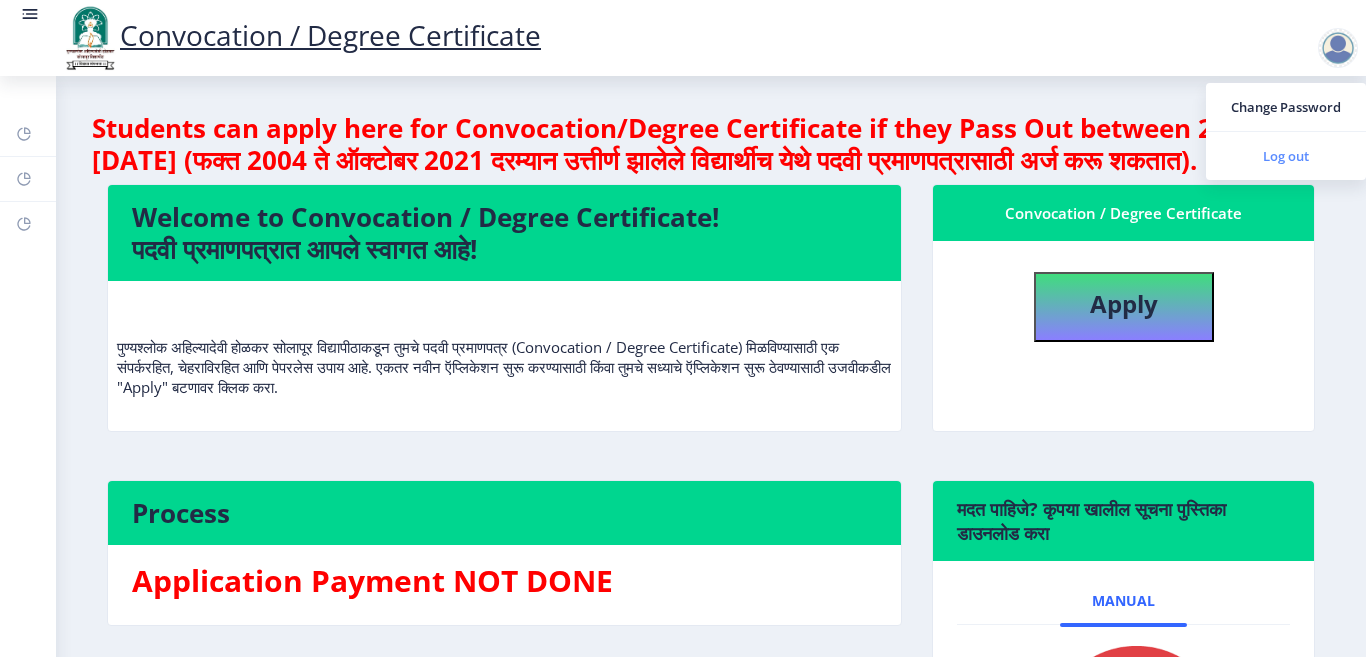 click on "Log out" at bounding box center (1286, 156) 